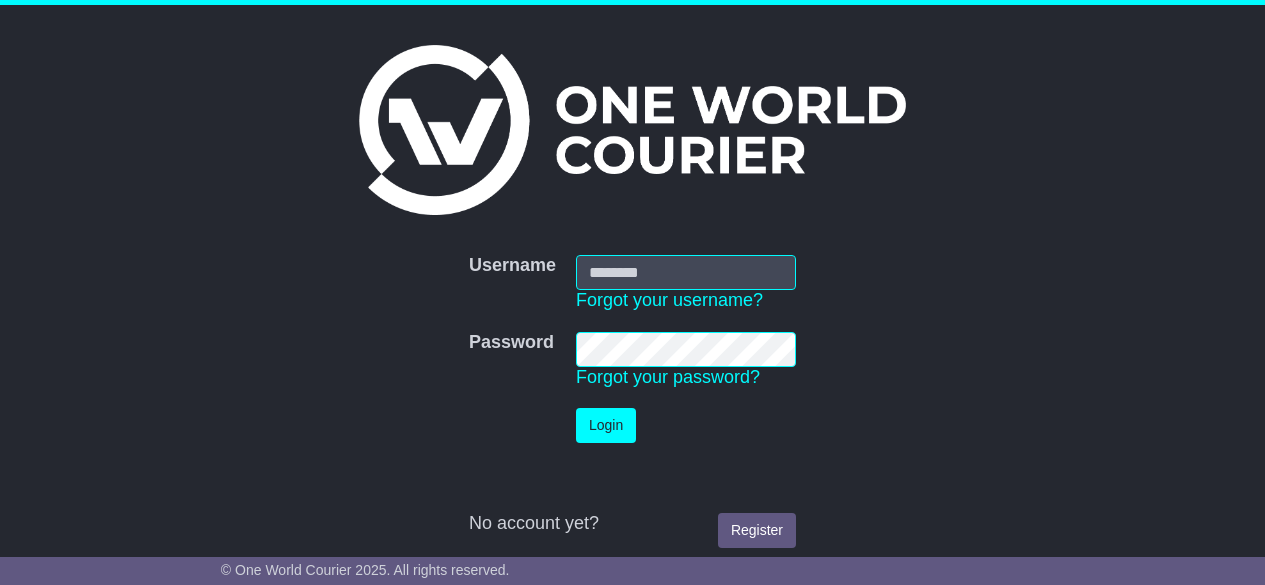 scroll, scrollTop: 0, scrollLeft: 0, axis: both 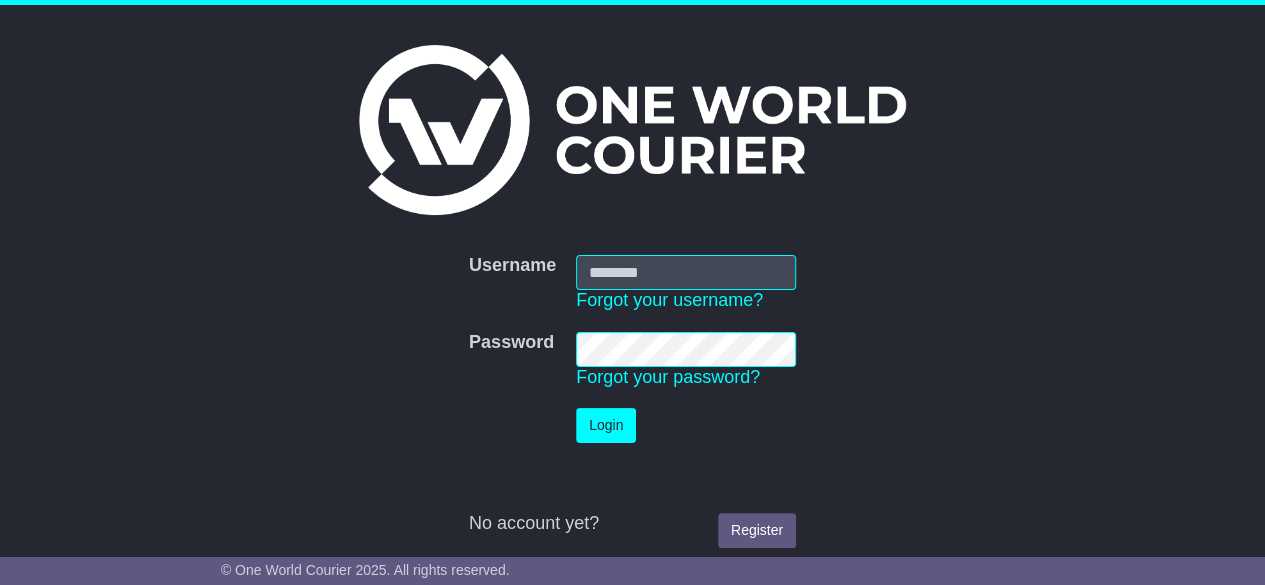 type on "**********" 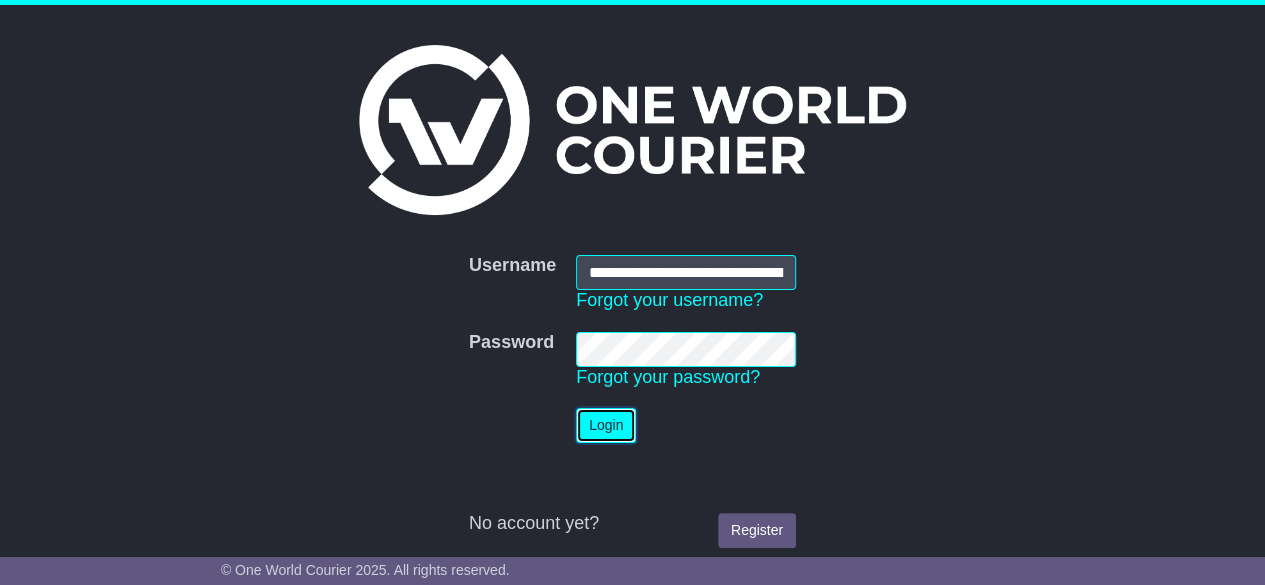 click on "Login" at bounding box center (606, 425) 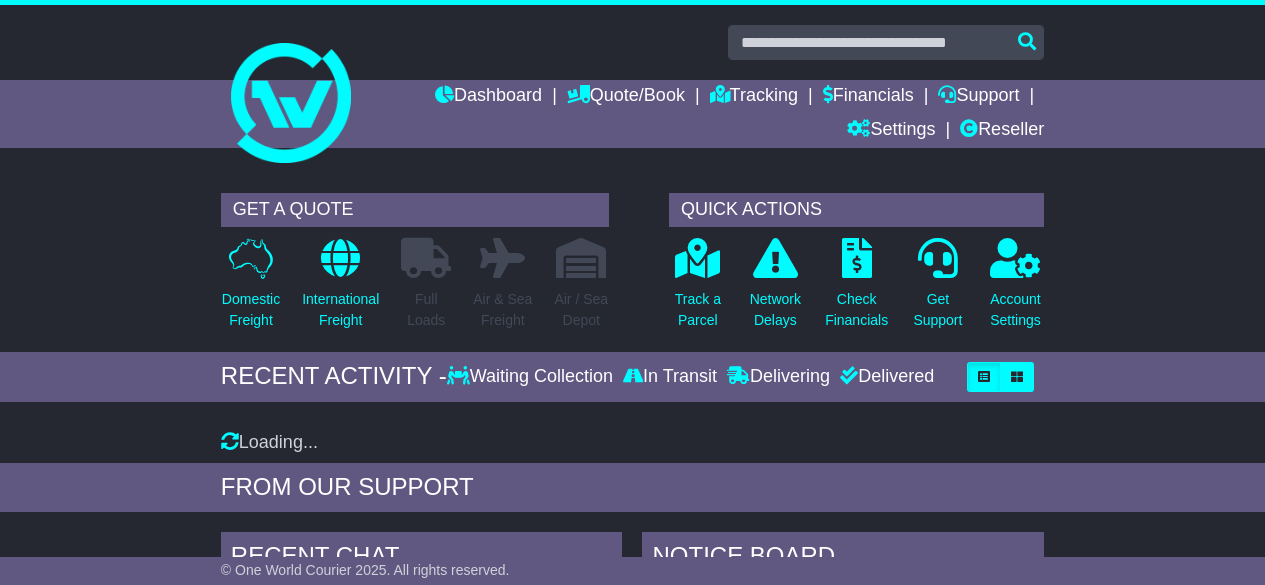 scroll, scrollTop: 0, scrollLeft: 0, axis: both 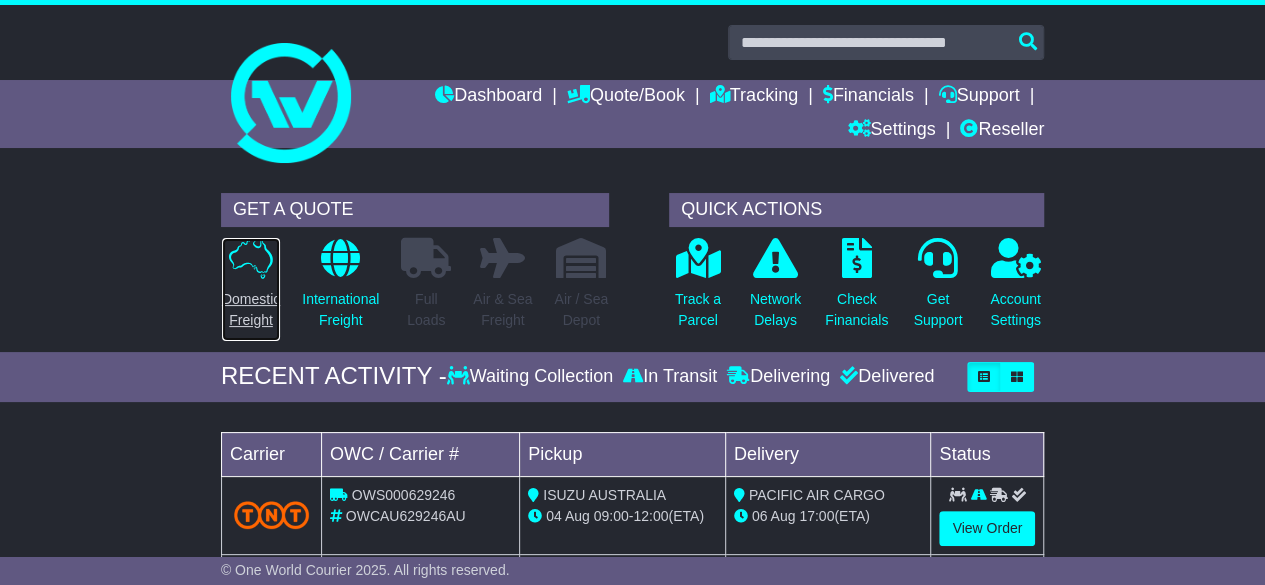 click at bounding box center [251, 258] 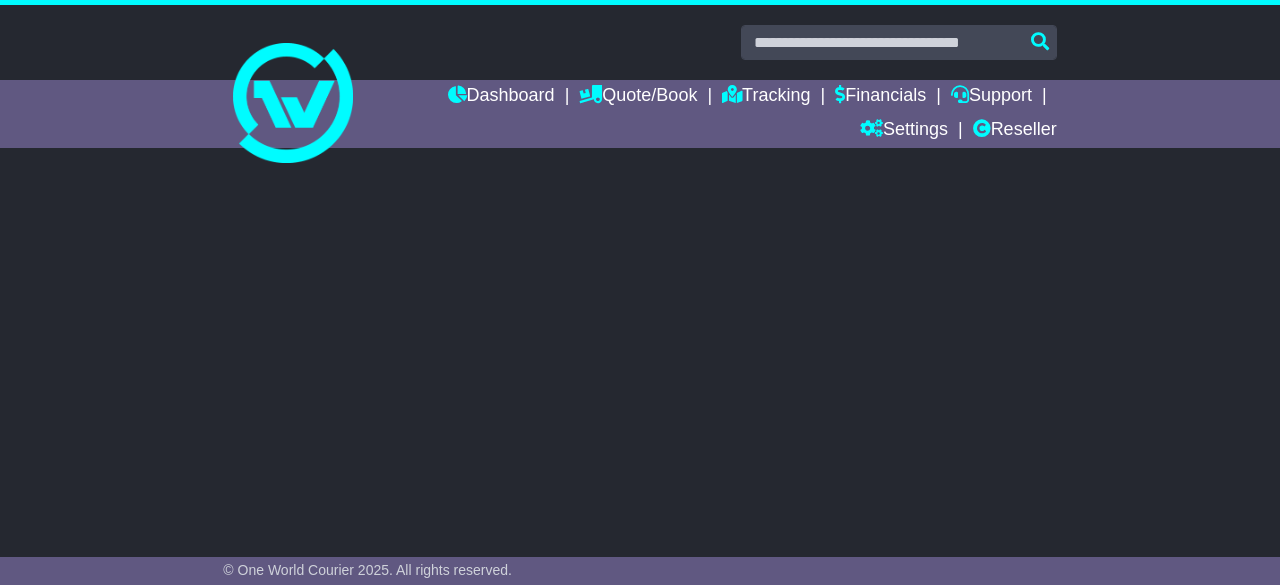 scroll, scrollTop: 0, scrollLeft: 0, axis: both 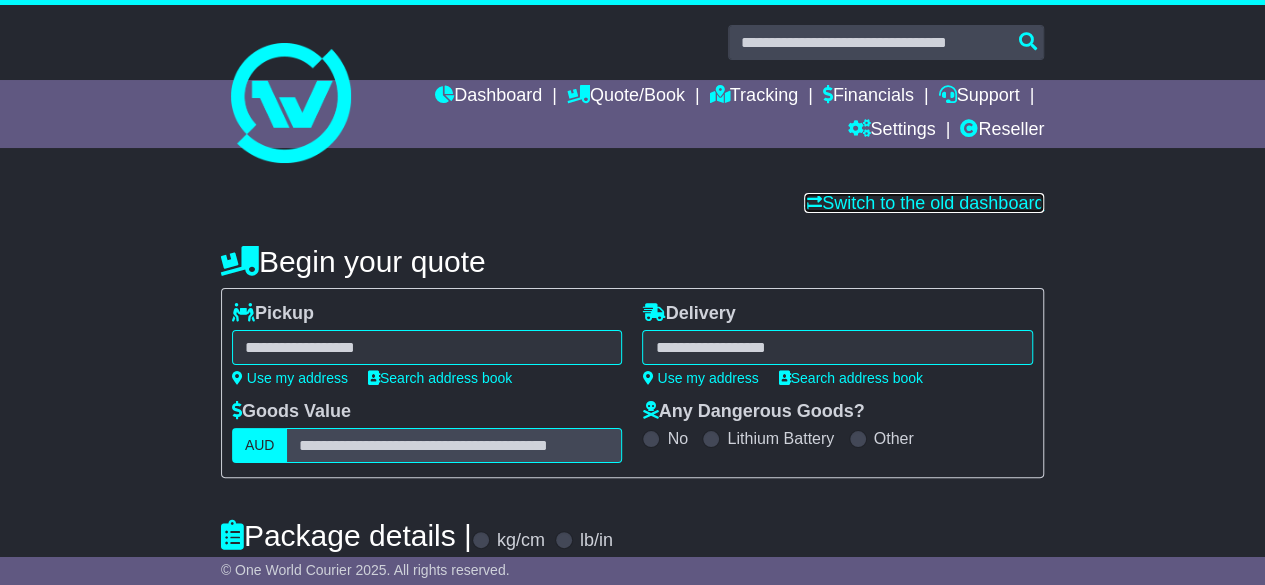 click on "Switch to the old dashboard" at bounding box center [924, 203] 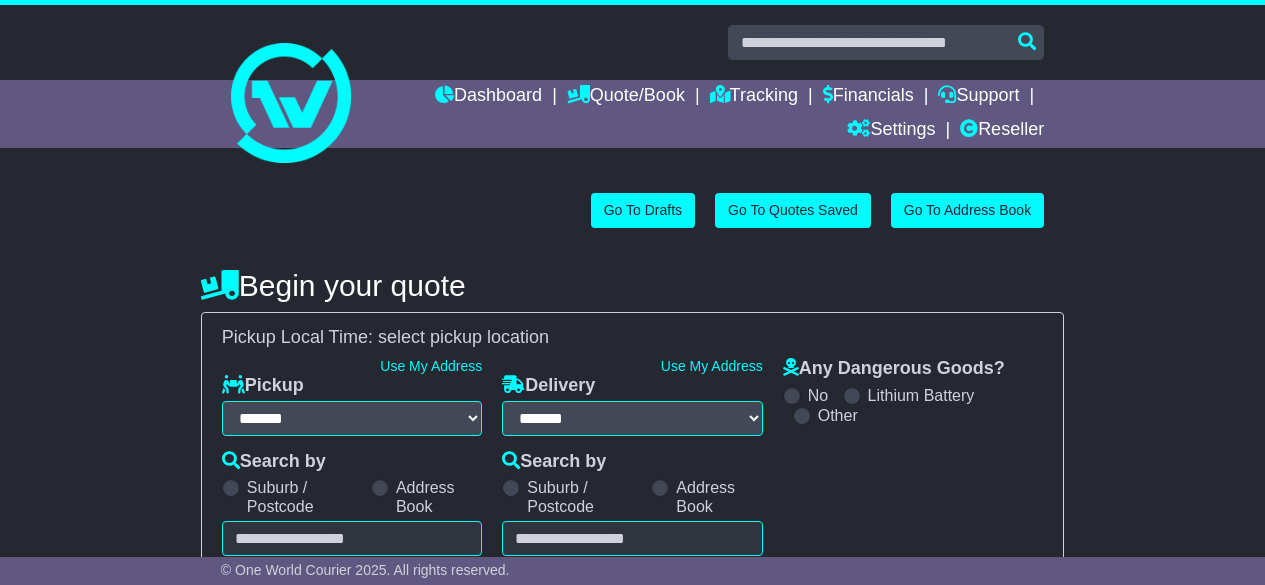 select on "**" 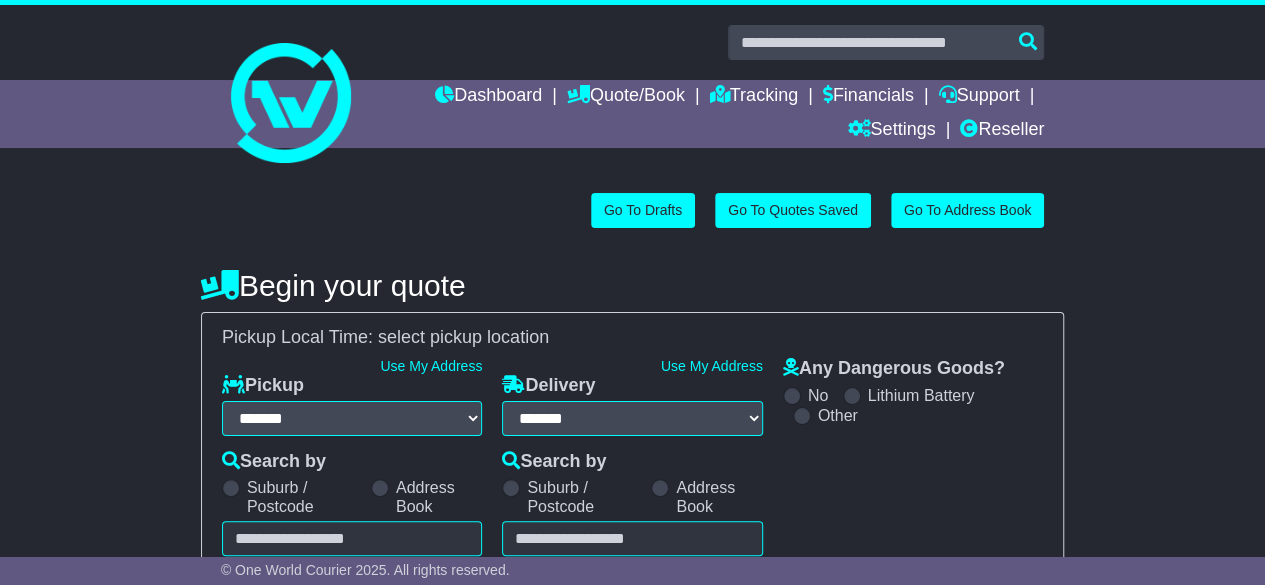 scroll, scrollTop: 0, scrollLeft: 0, axis: both 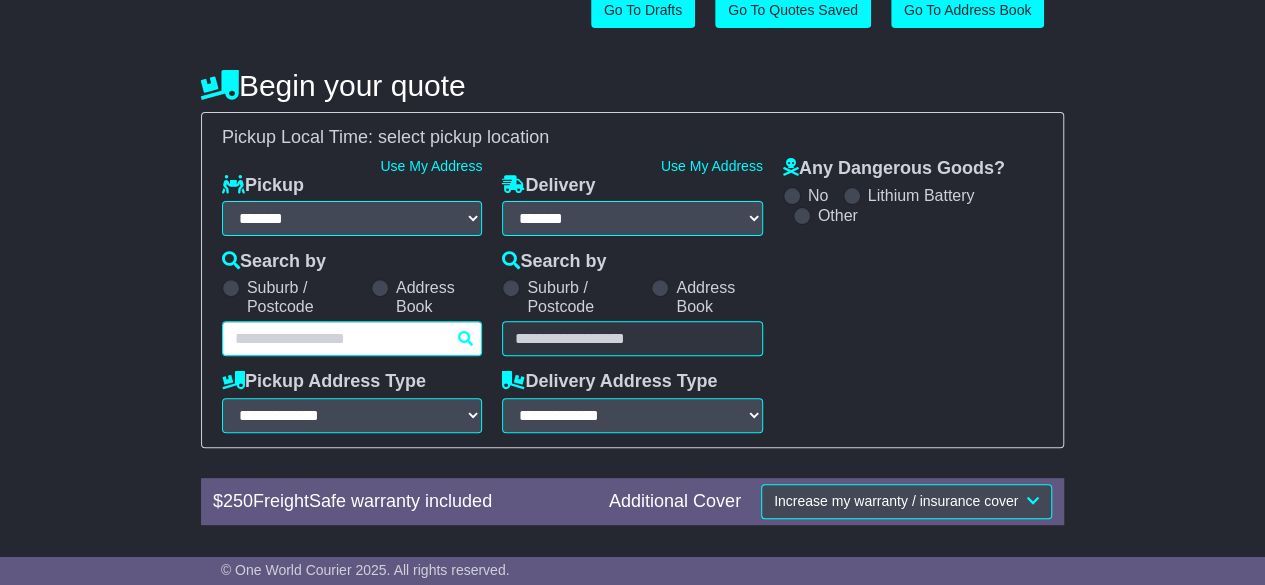 click at bounding box center [352, 338] 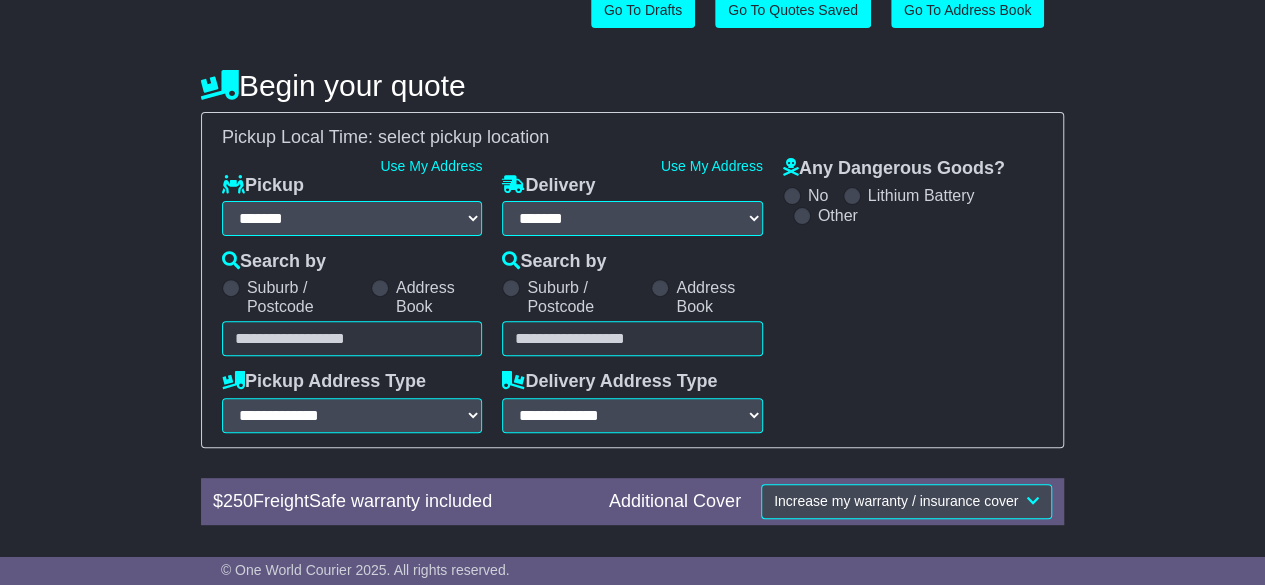 click at bounding box center [352, 338] 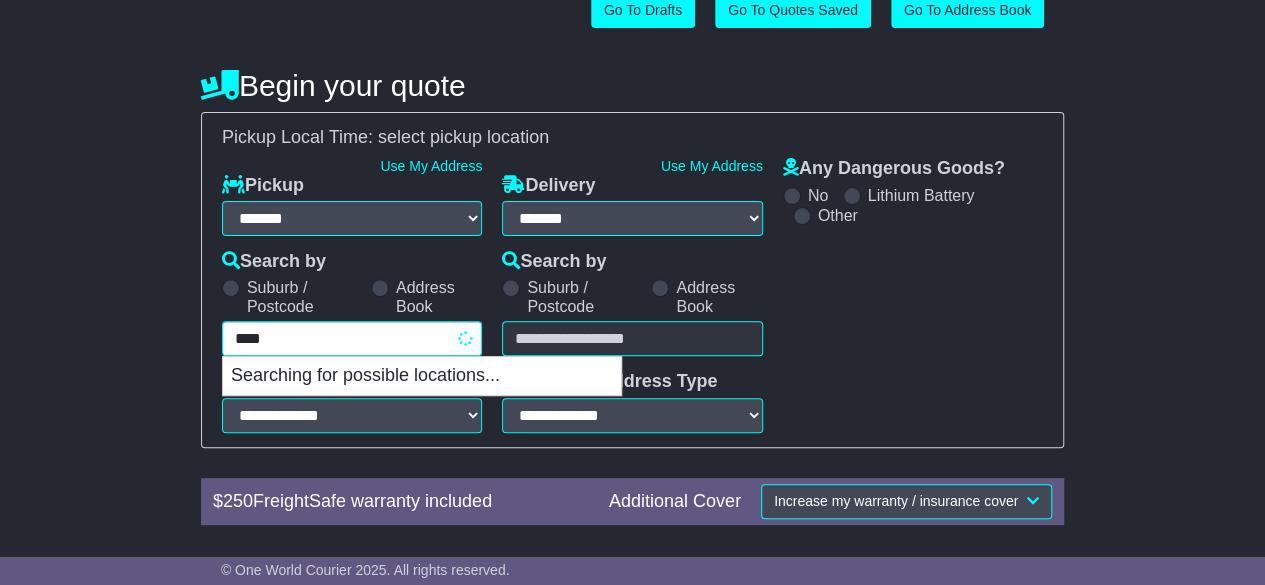type on "****" 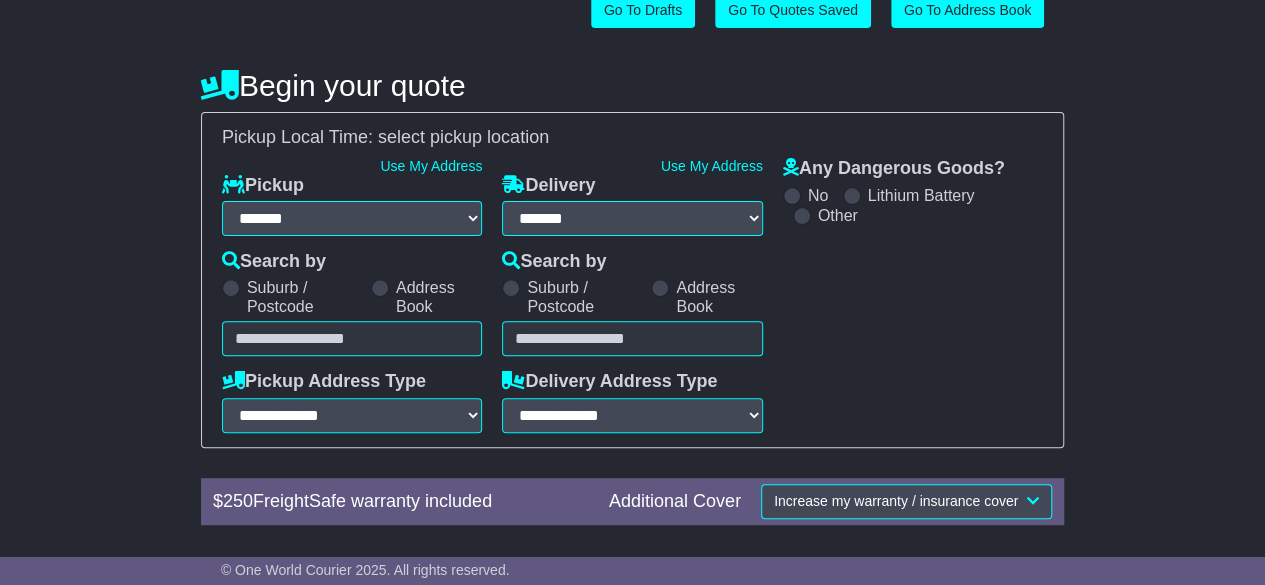 type on "****" 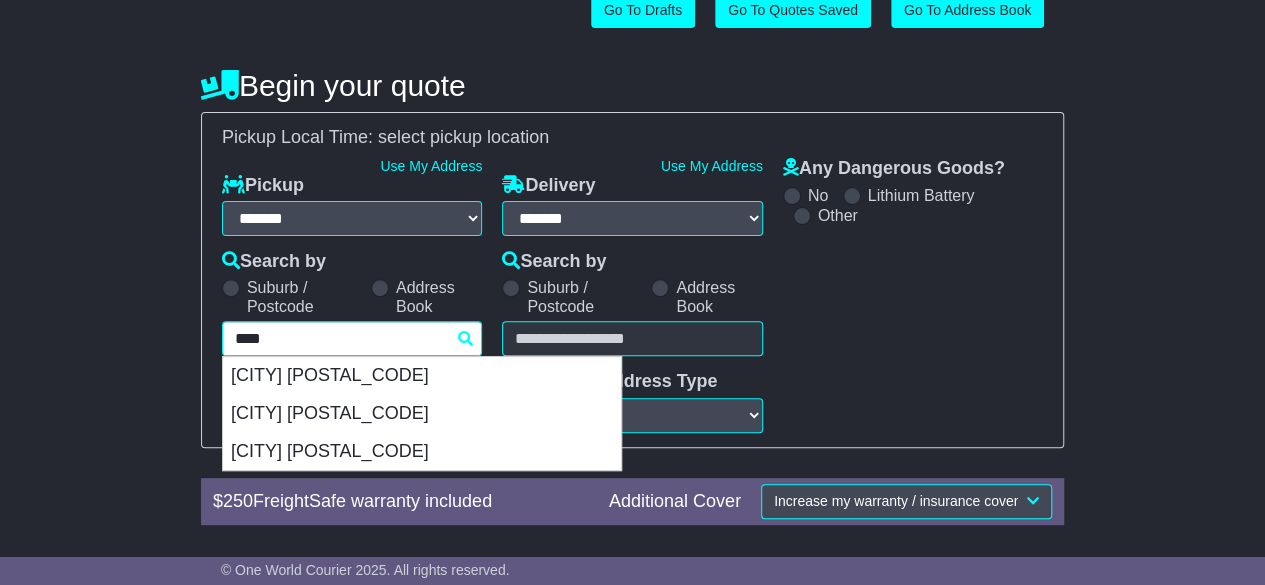 click on "**** 2178 CECIL PARK 2178 KEMPS CREEK 2178 MOUNT VERNON 2178" at bounding box center [352, 338] 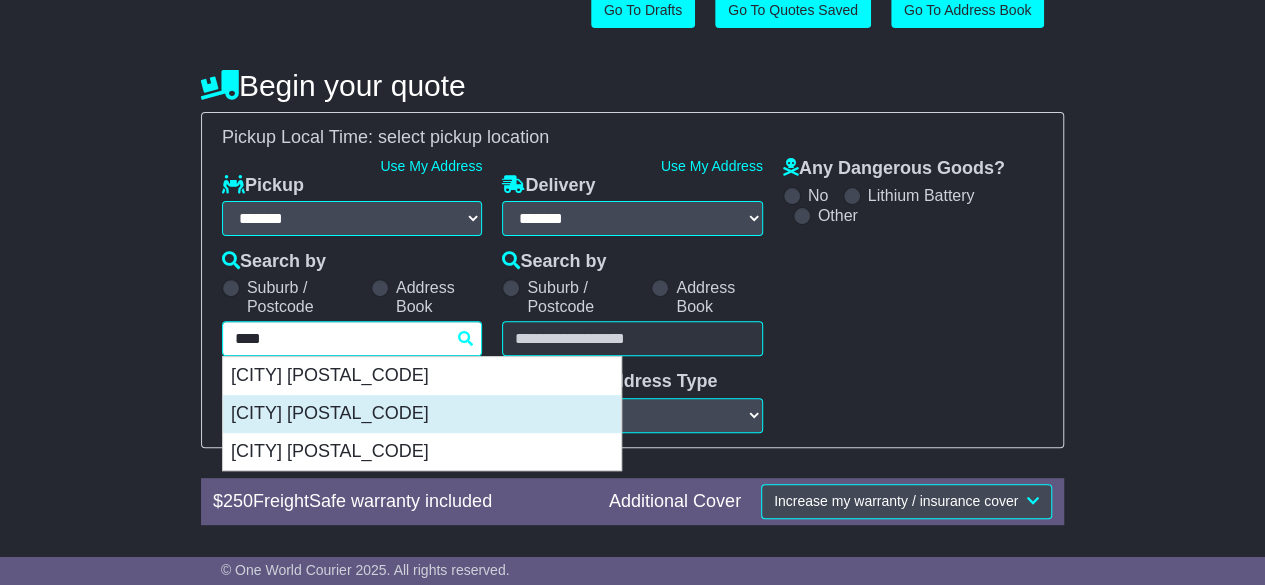 click on "KEMPS CREEK 2178" at bounding box center [422, 414] 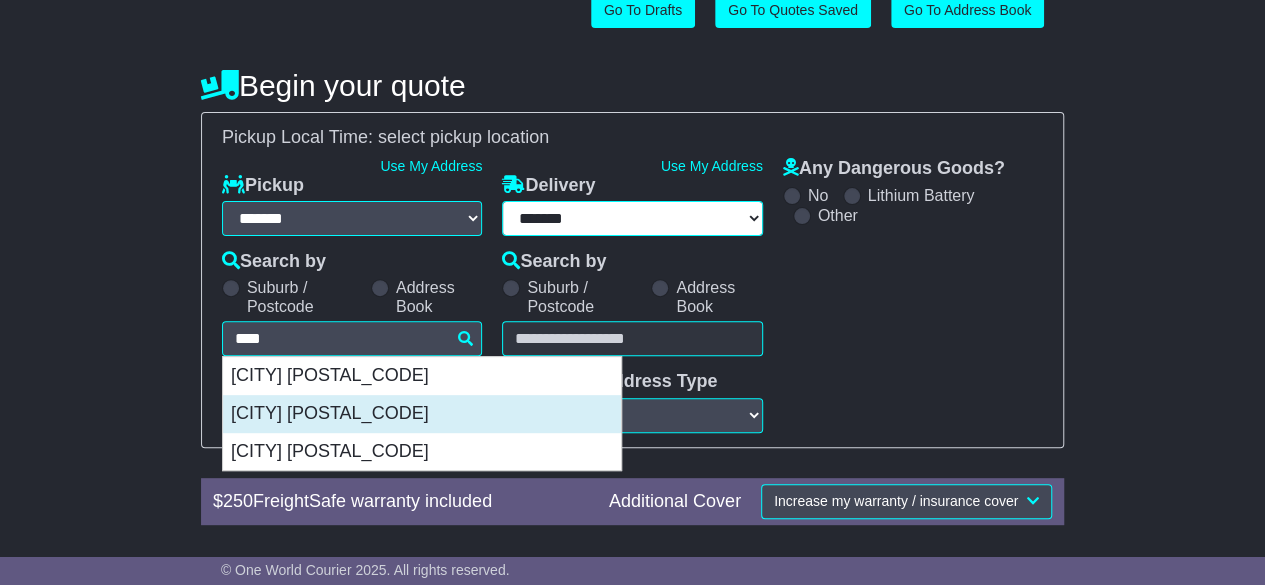type on "**********" 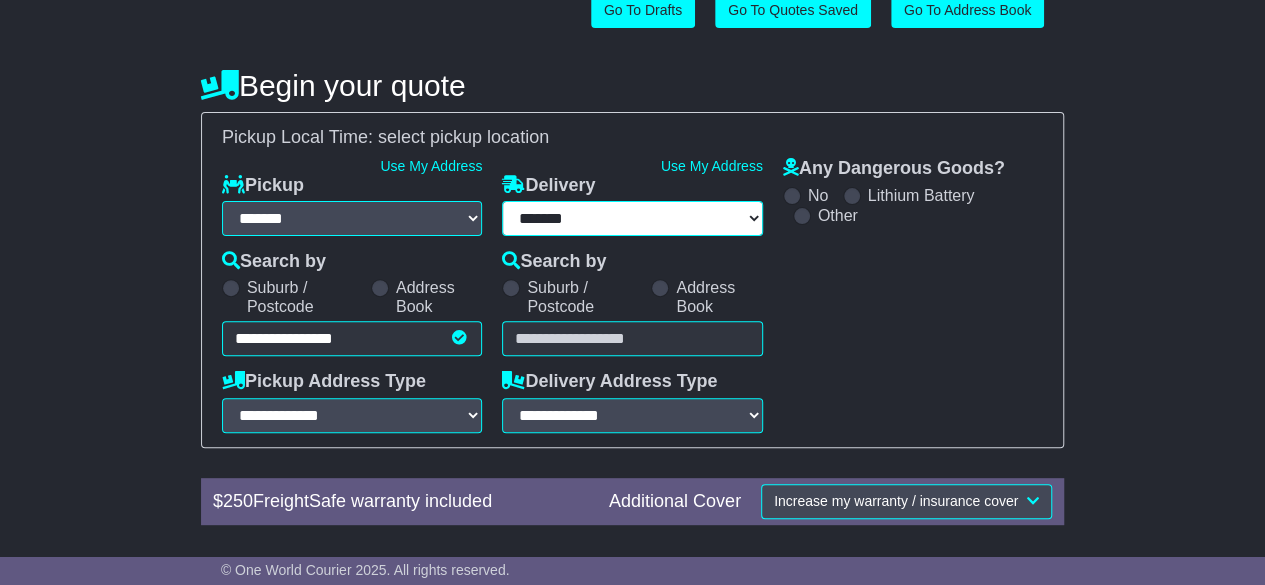 type on "**********" 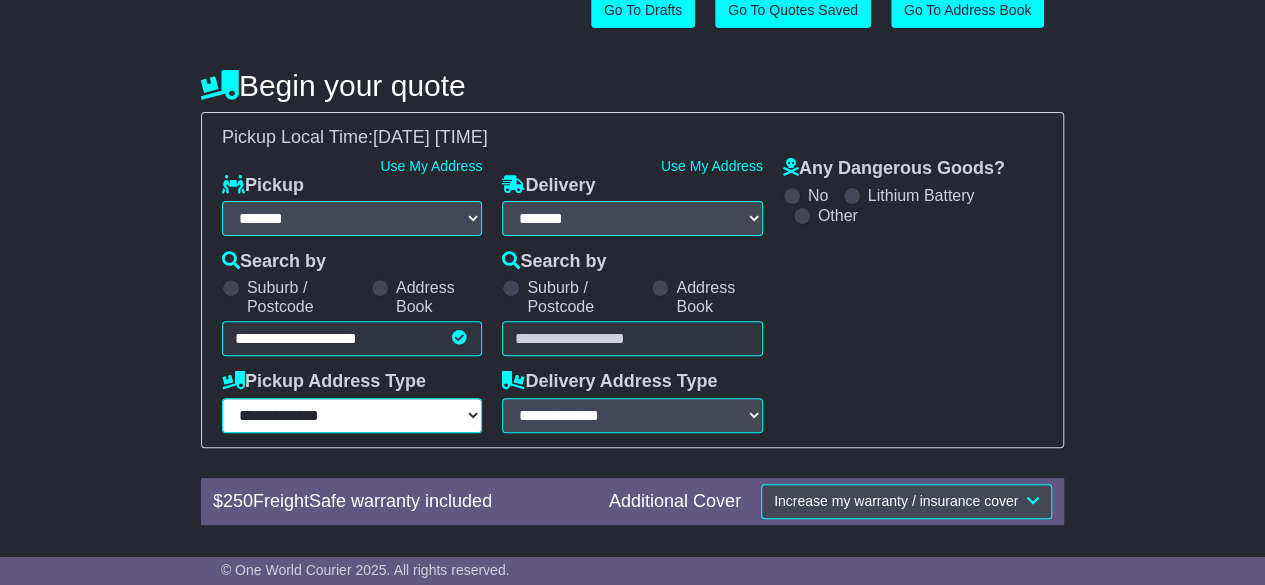click on "**********" at bounding box center [352, 415] 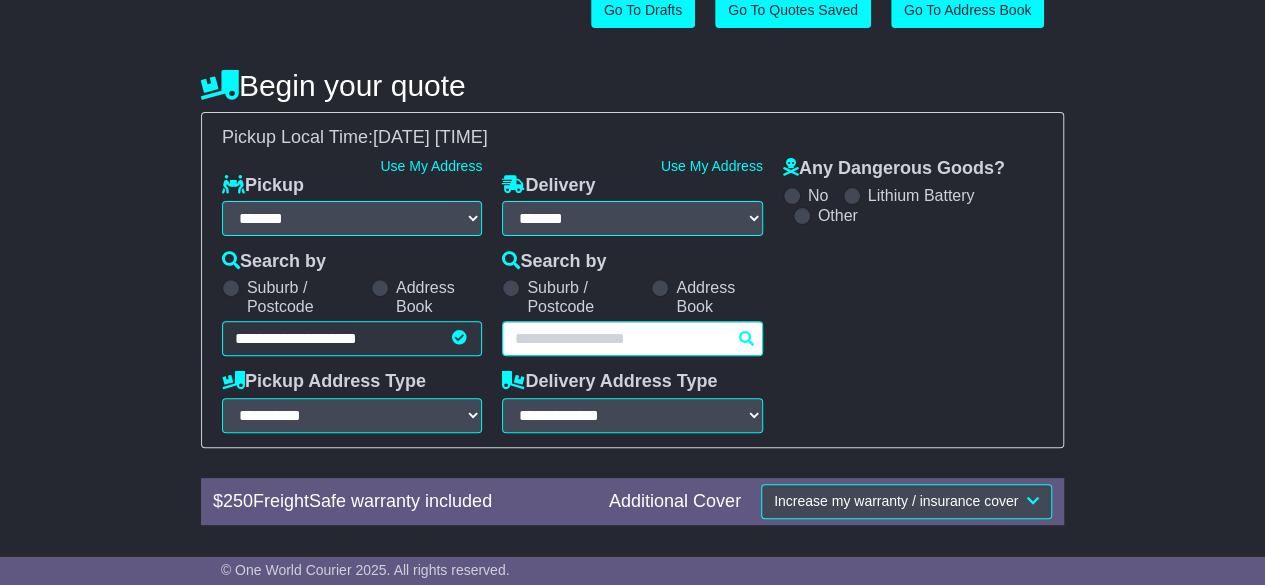 click at bounding box center [632, 338] 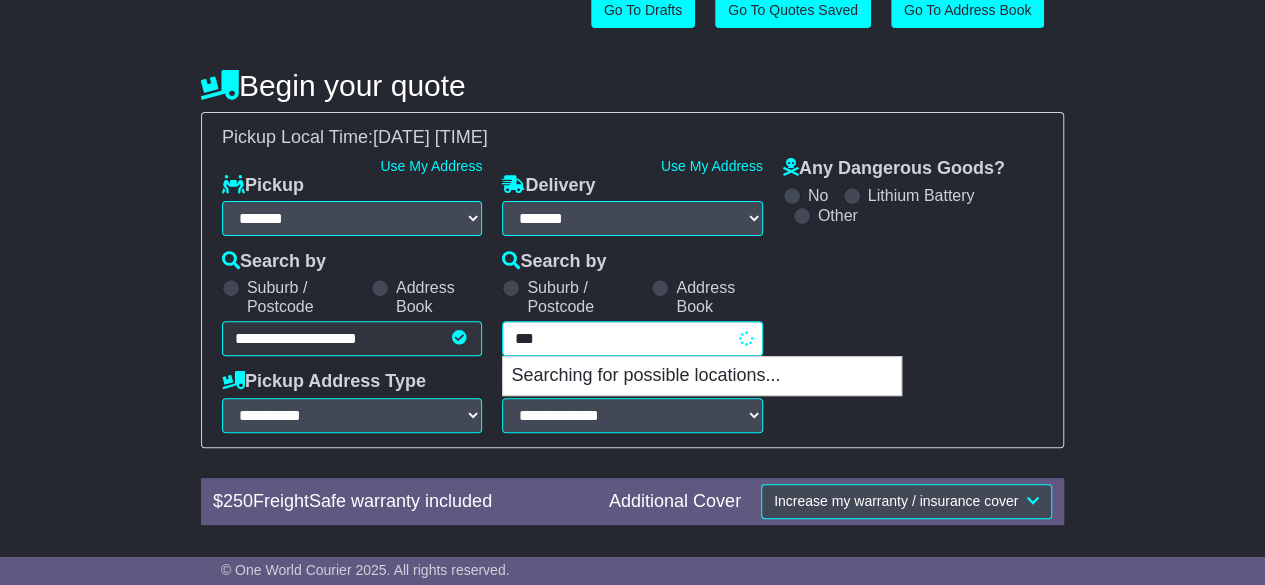 type on "****" 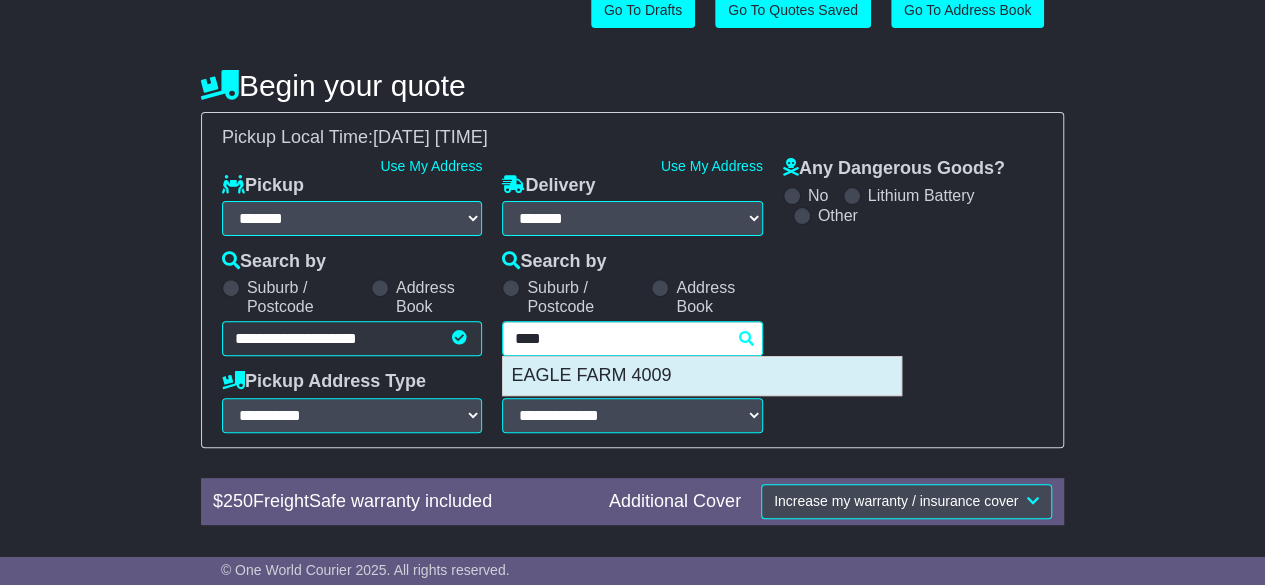 click on "EAGLE FARM 4009" at bounding box center [702, 376] 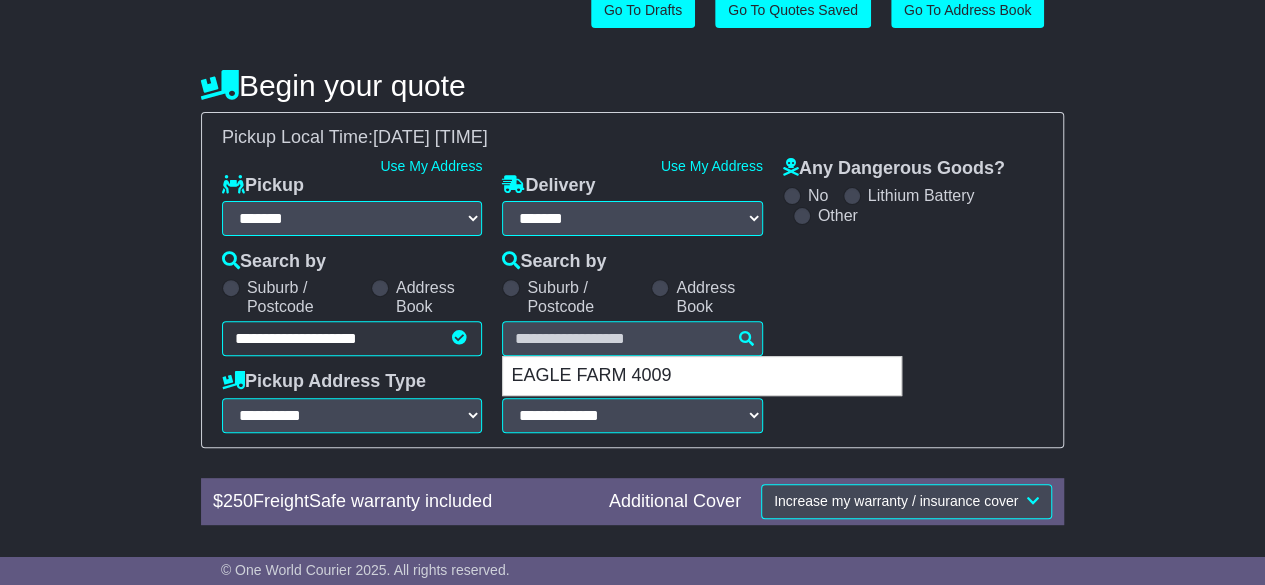 type on "**********" 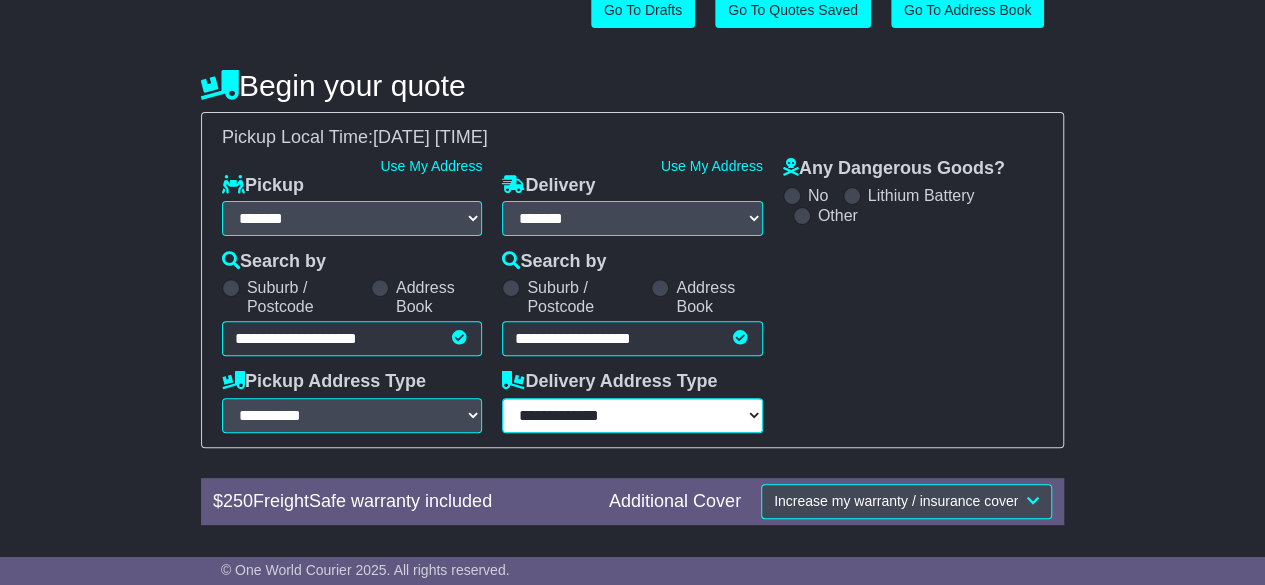 click on "**********" at bounding box center (632, 415) 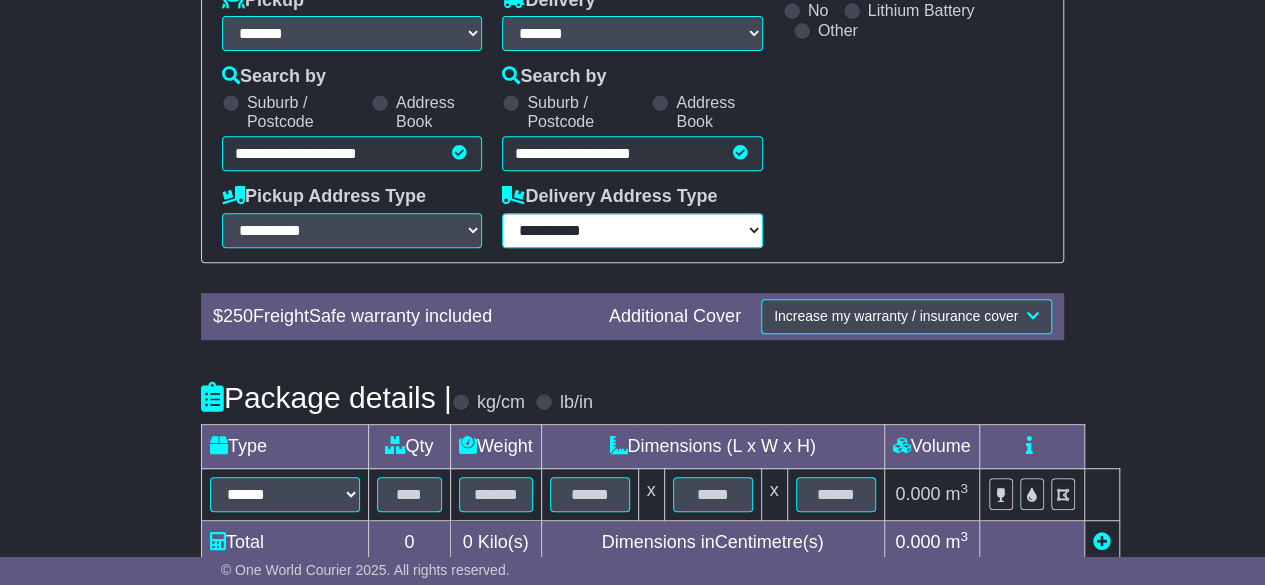 scroll, scrollTop: 476, scrollLeft: 0, axis: vertical 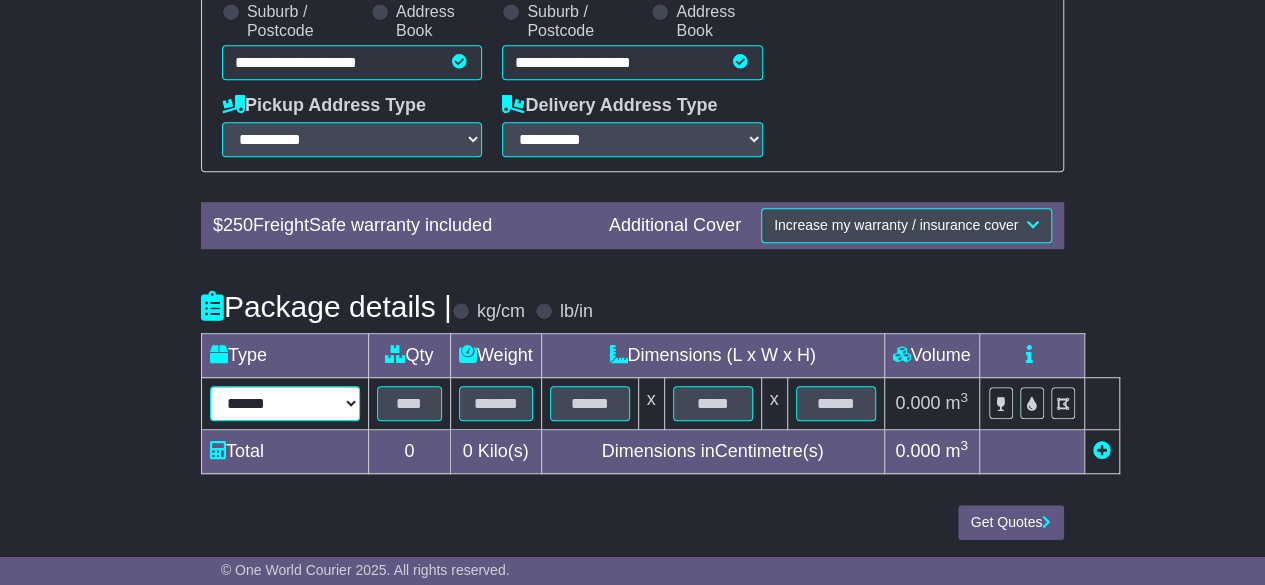 click on "****** ****** *** ******** ***** **** **** ****** *** *******" at bounding box center [285, 403] 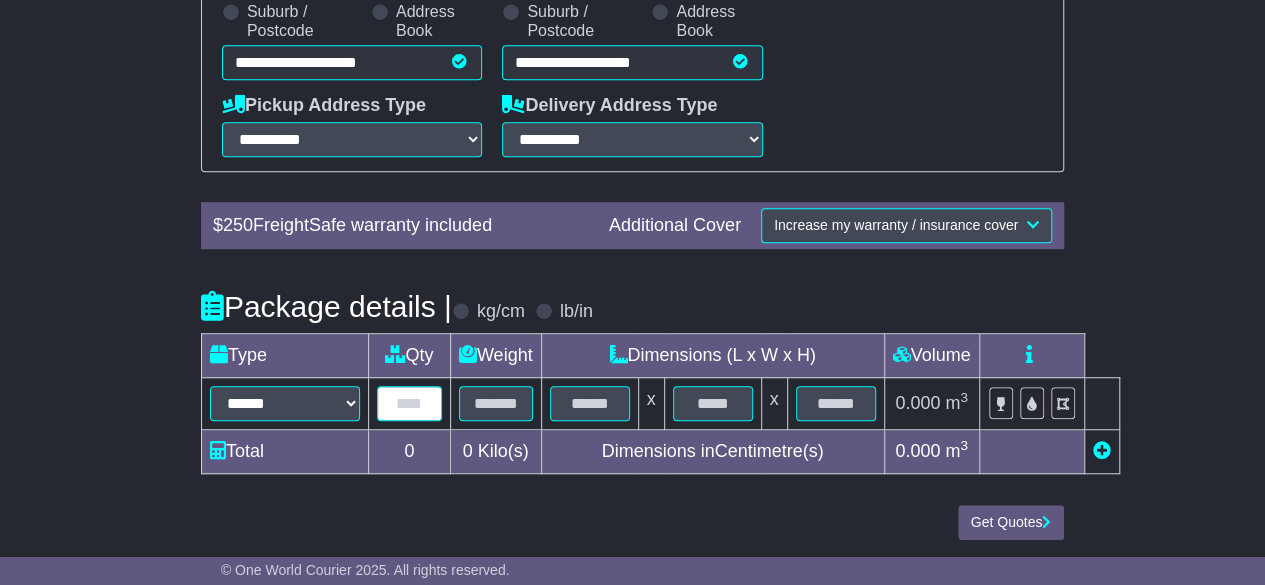 click at bounding box center (409, 403) 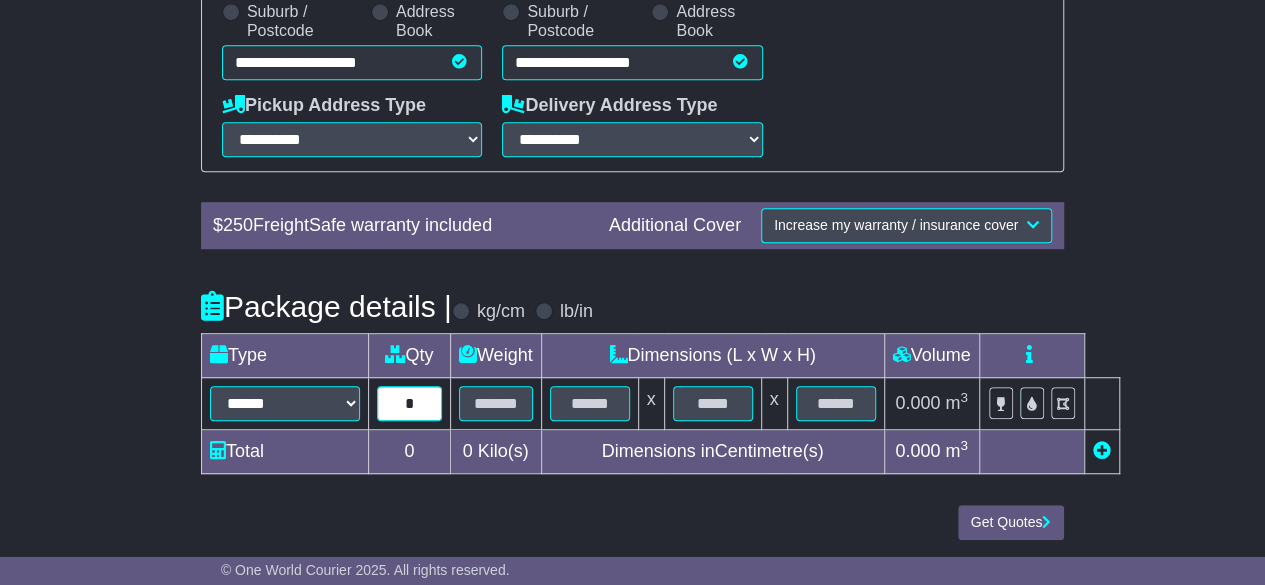type on "*" 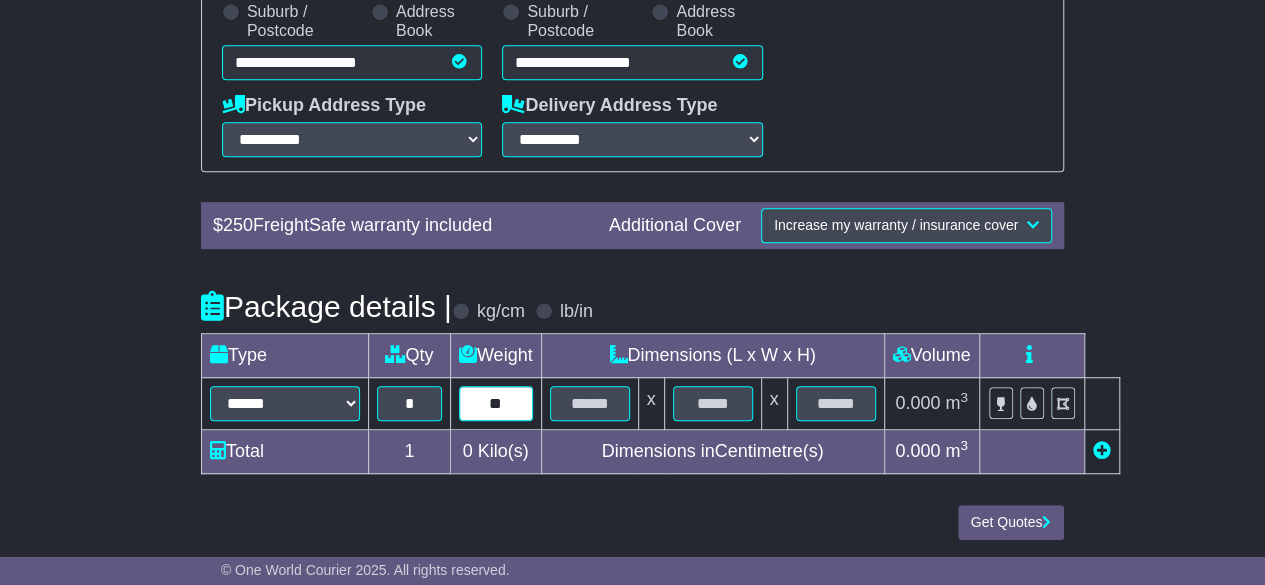 type on "**" 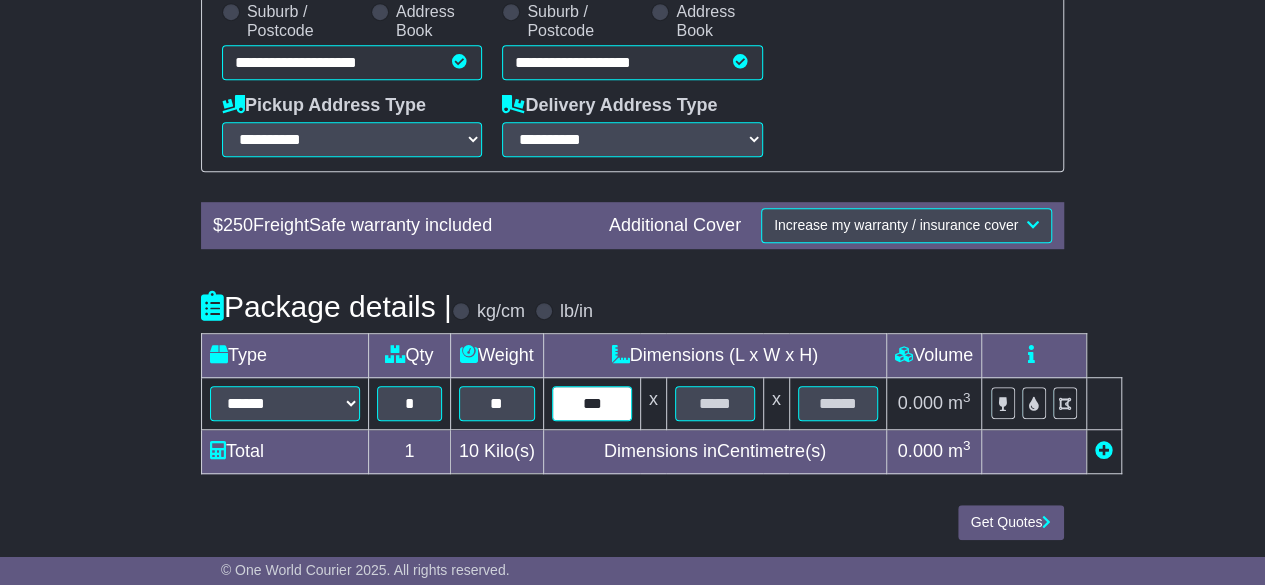 type on "***" 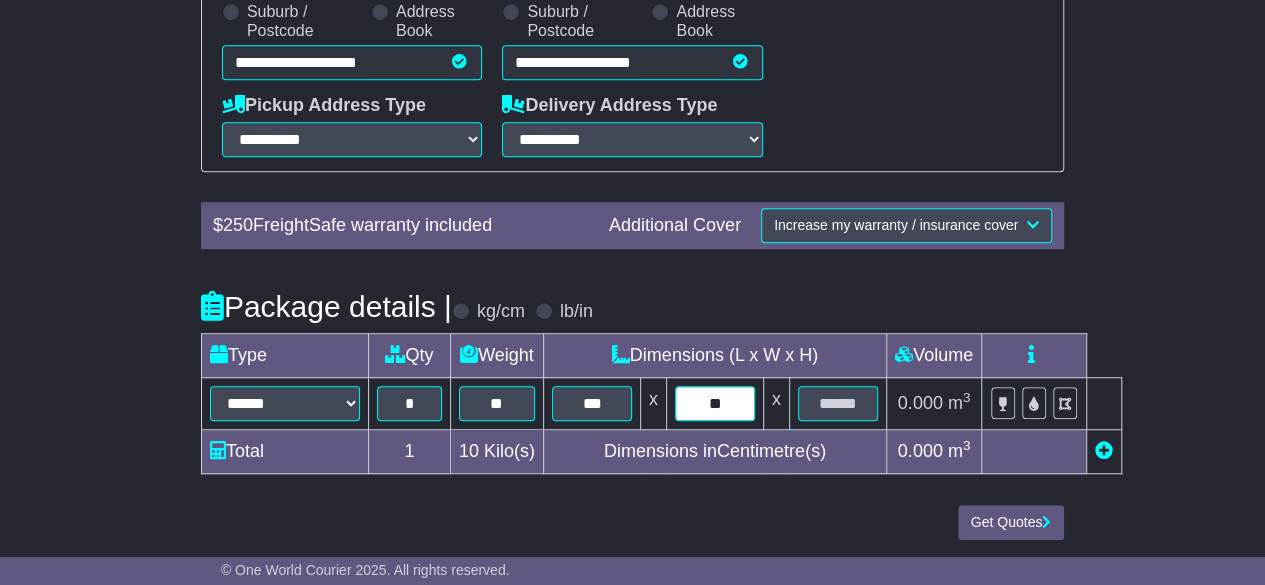 type on "**" 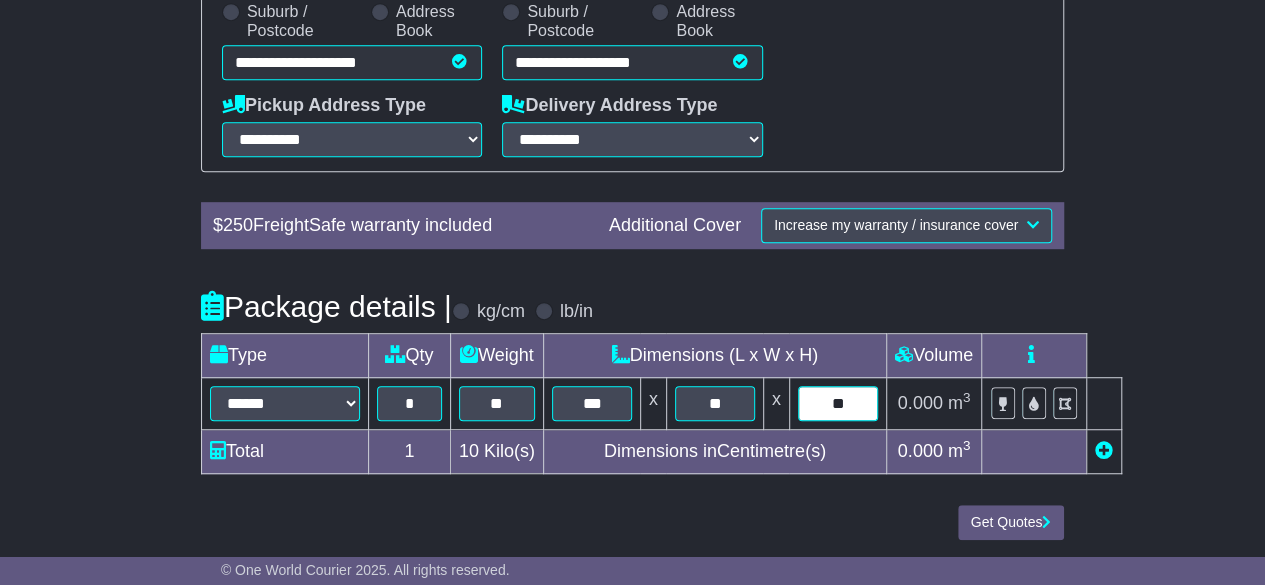 type on "**" 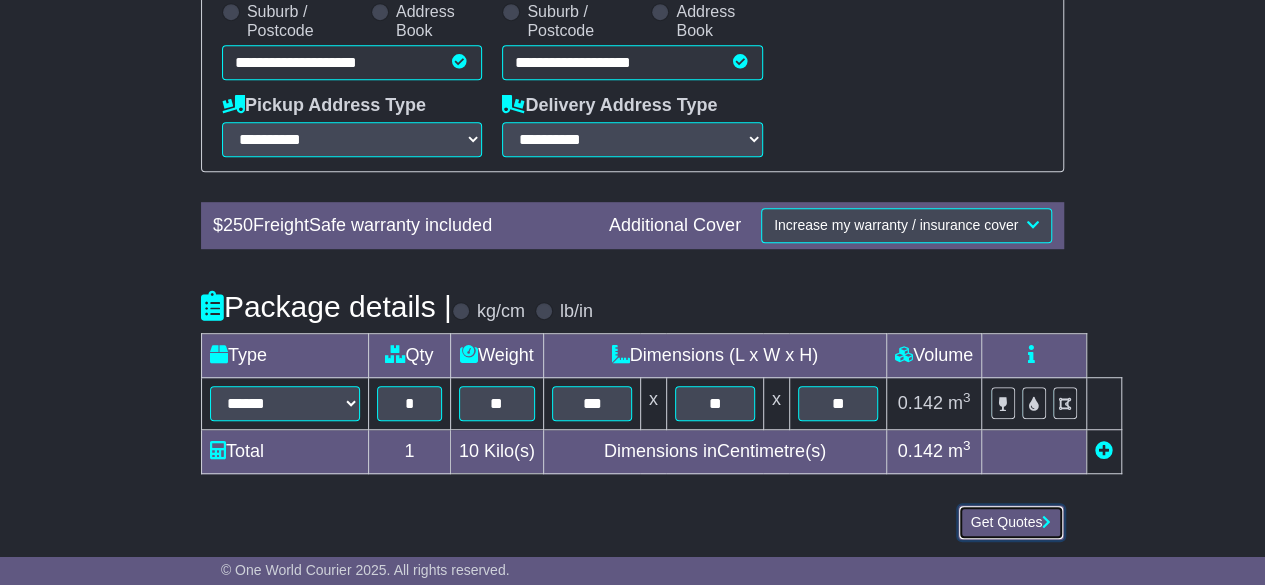 type 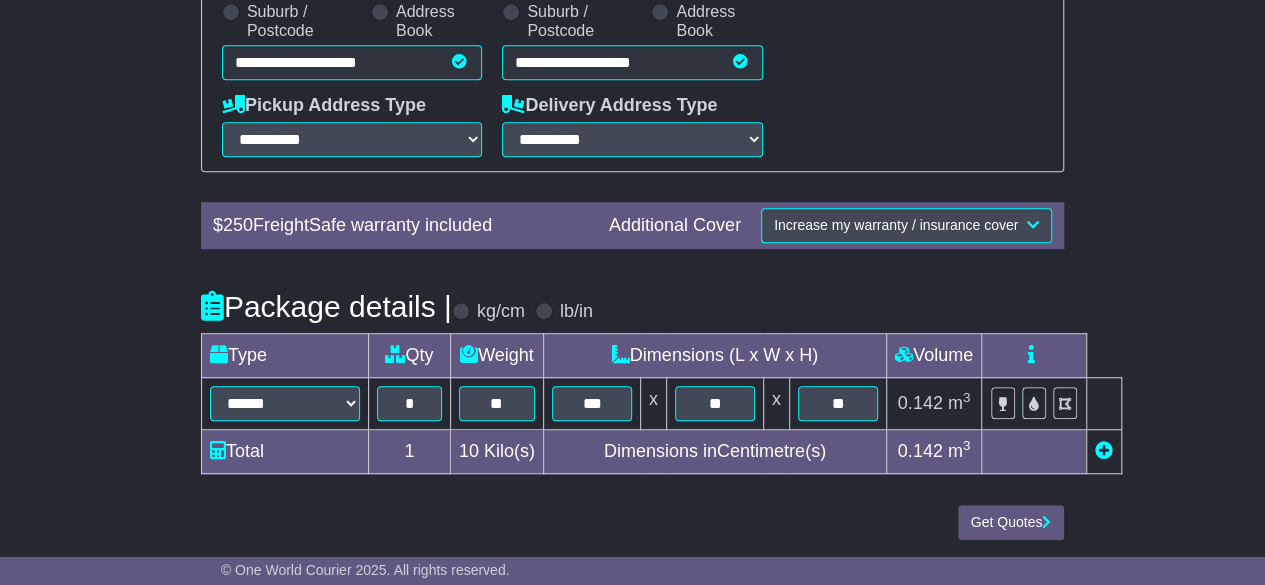 click at bounding box center (1104, 450) 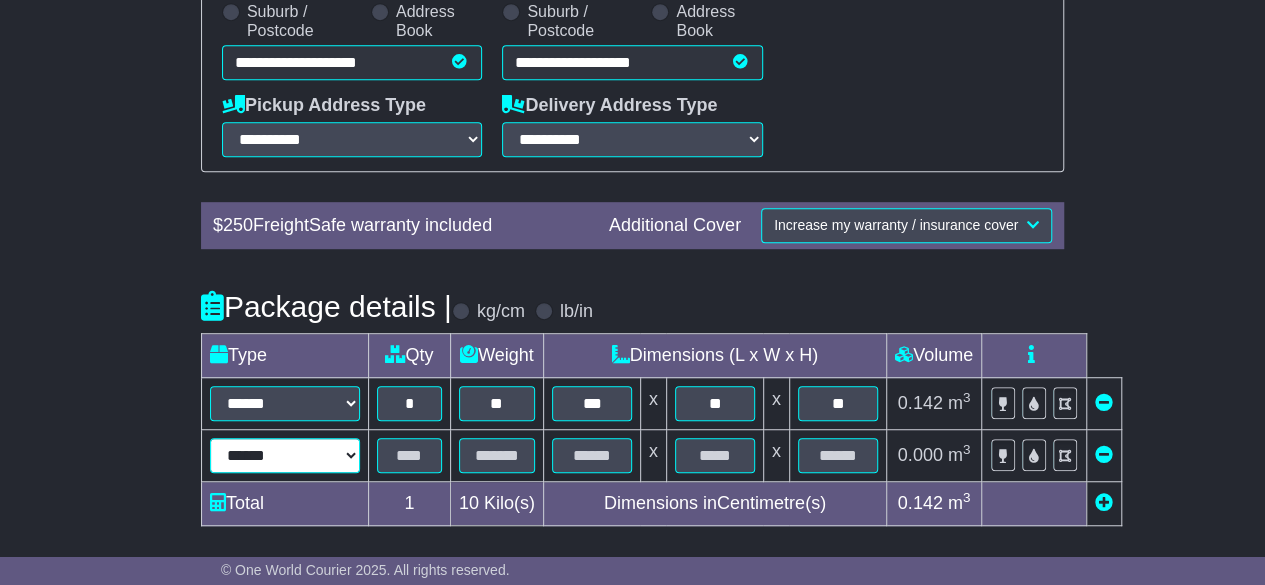 click on "****** ****** *** ******** ***** **** **** ****** *** *******" at bounding box center [285, 455] 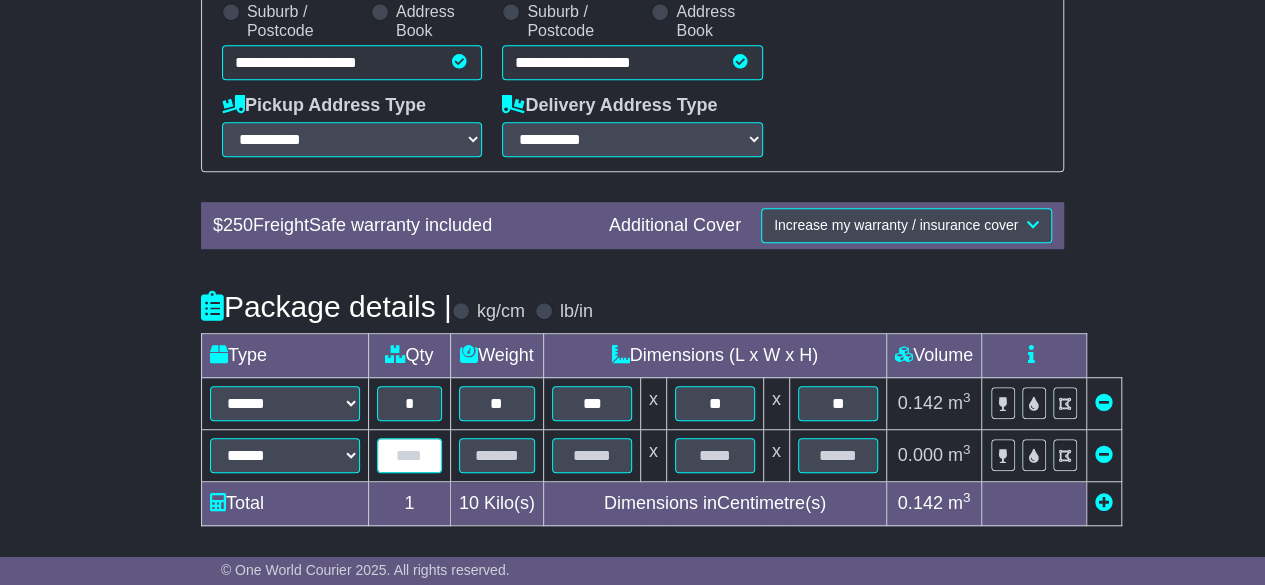 click at bounding box center [409, 455] 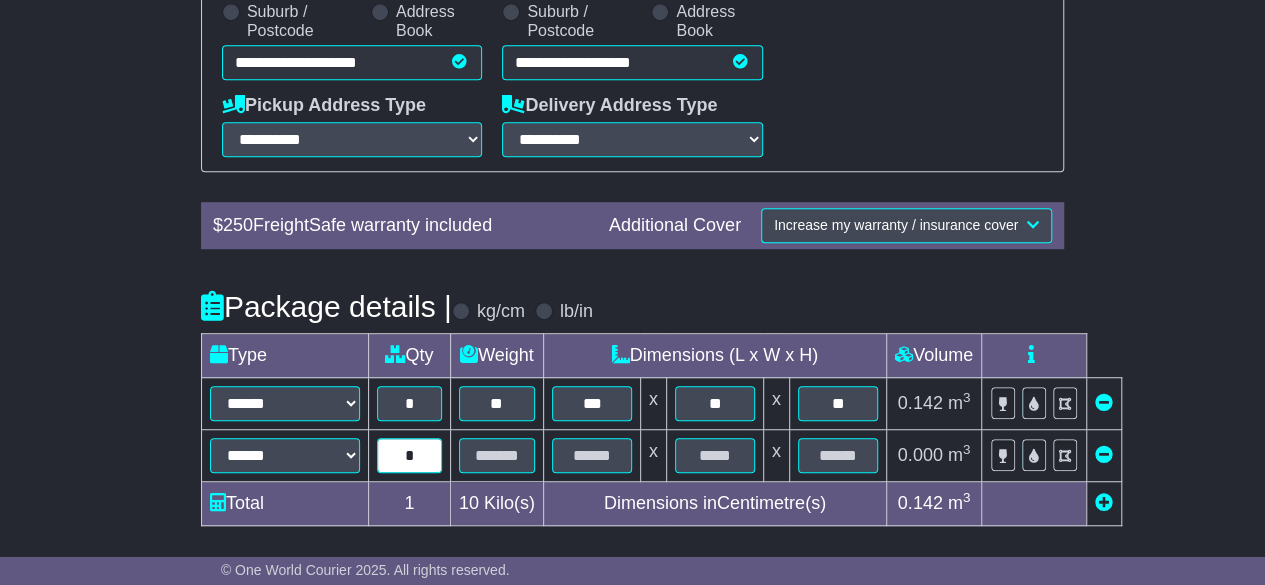 type on "*" 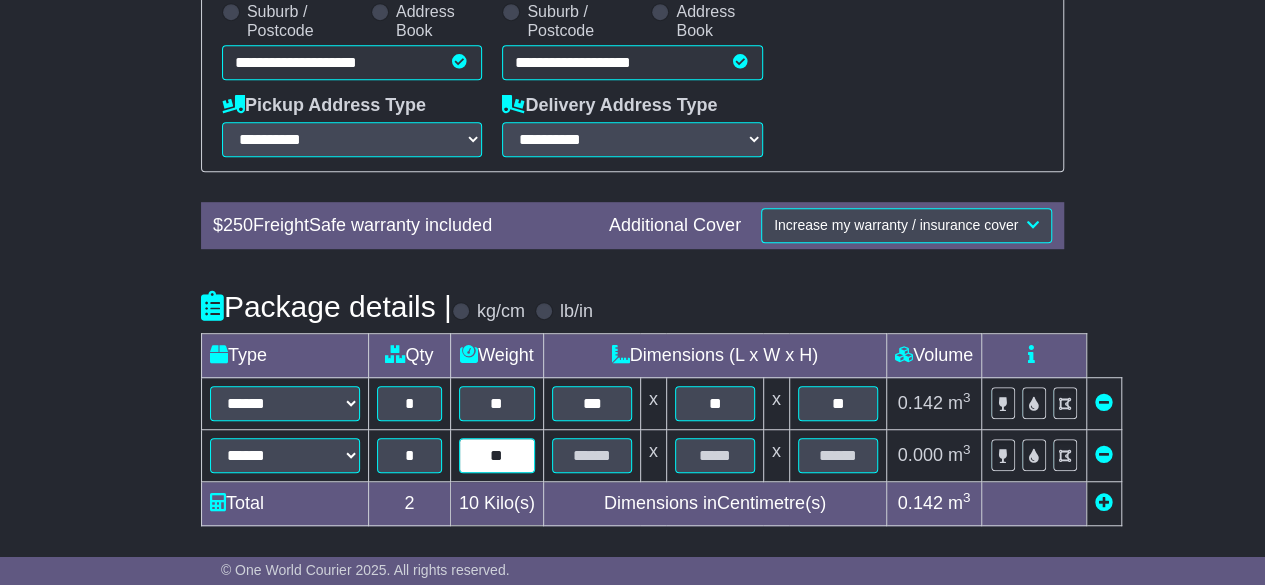 type on "**" 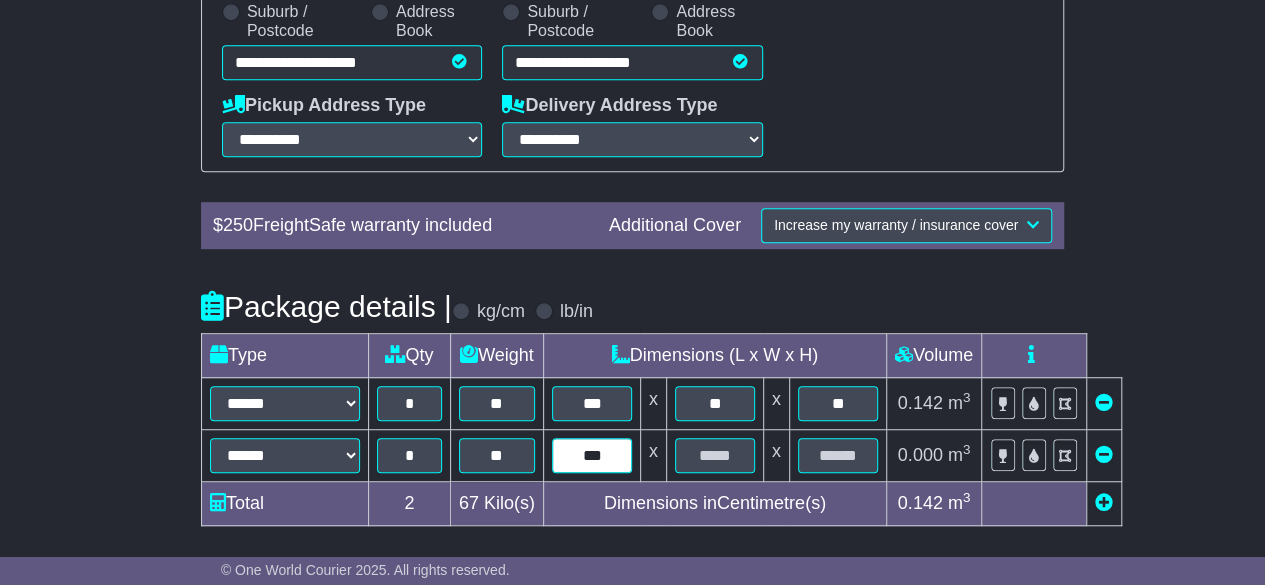 type on "***" 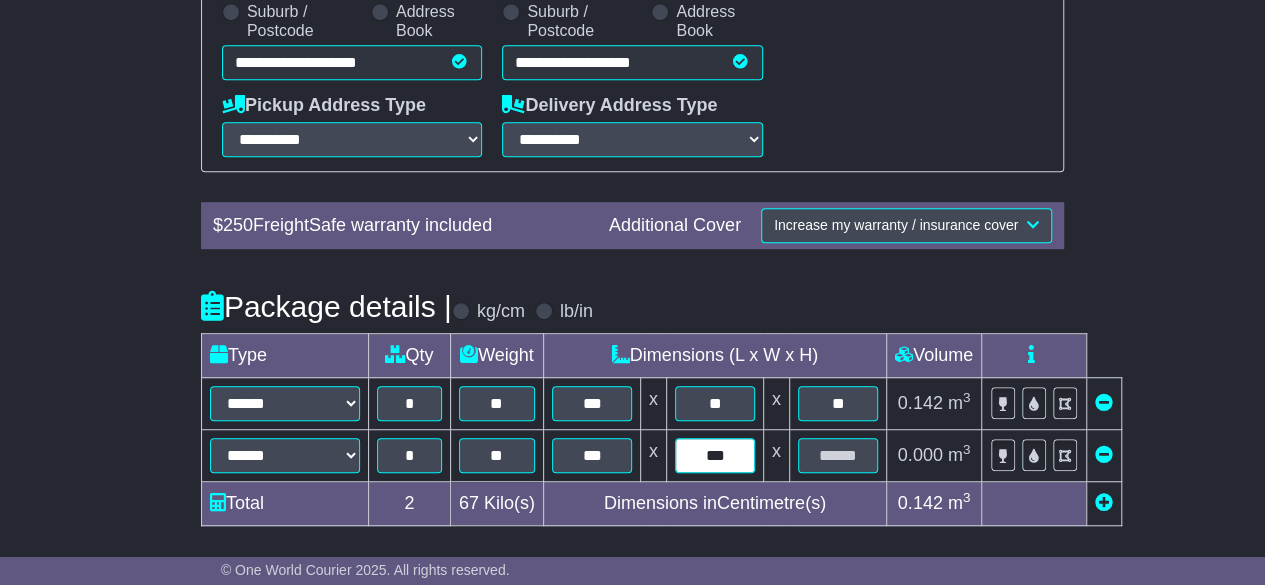 type on "***" 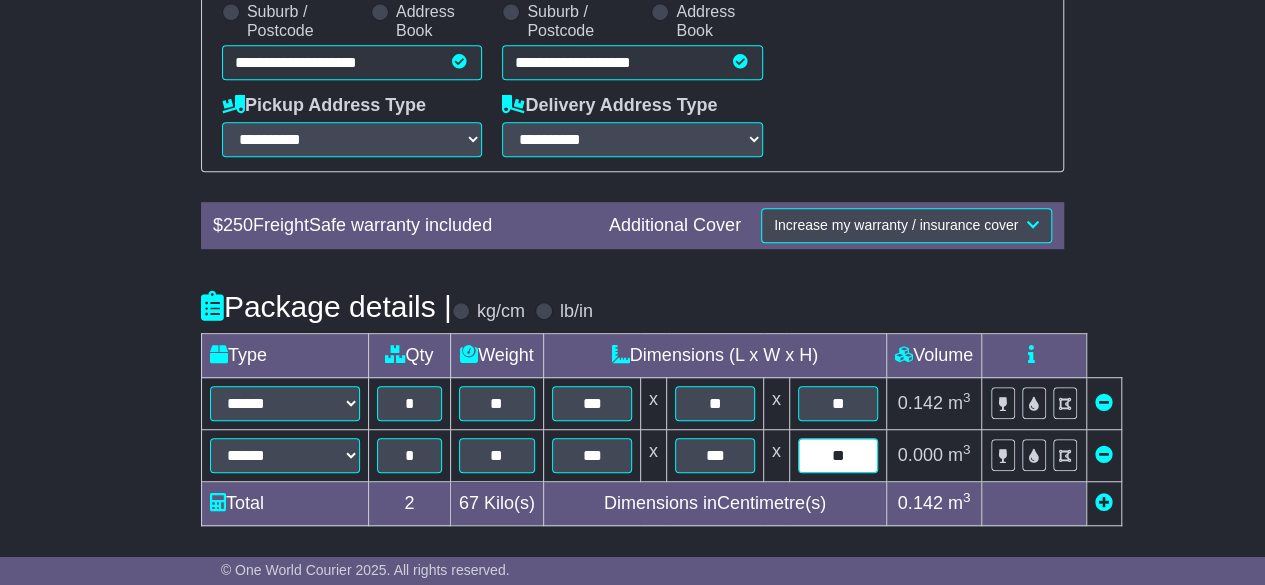 type on "**" 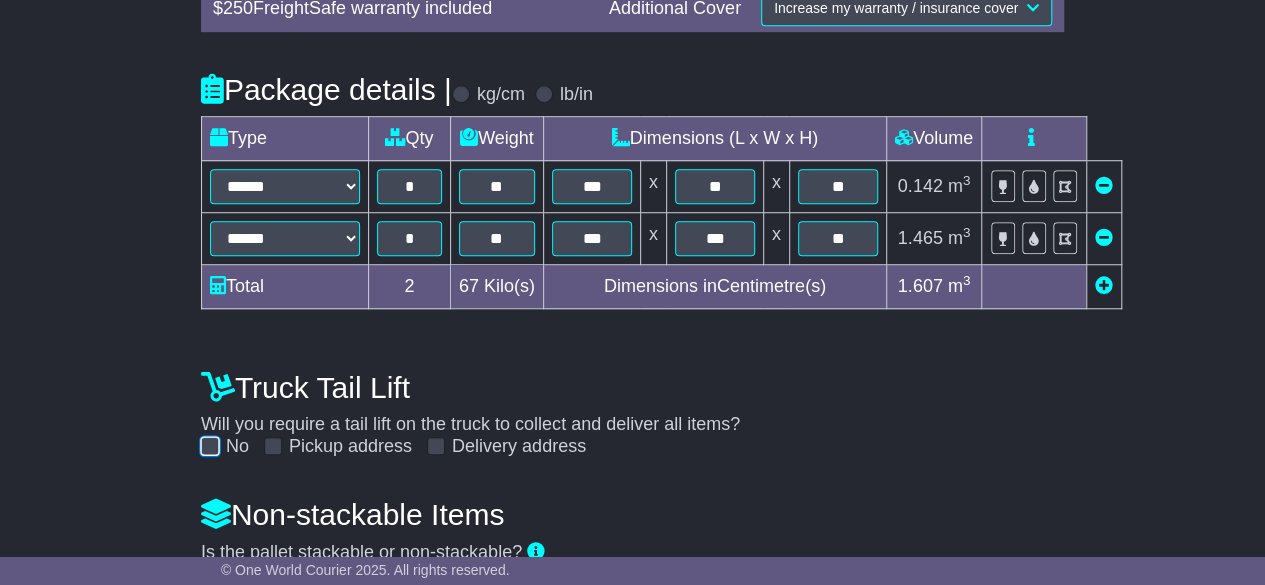 scroll, scrollTop: 800, scrollLeft: 0, axis: vertical 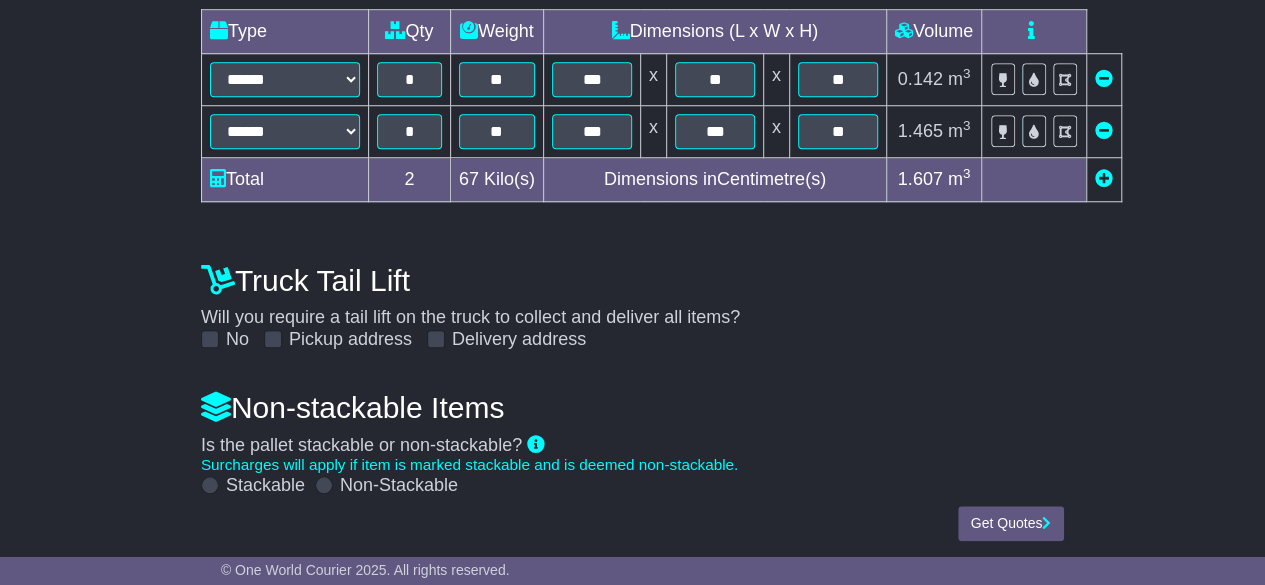 click at bounding box center [324, 485] 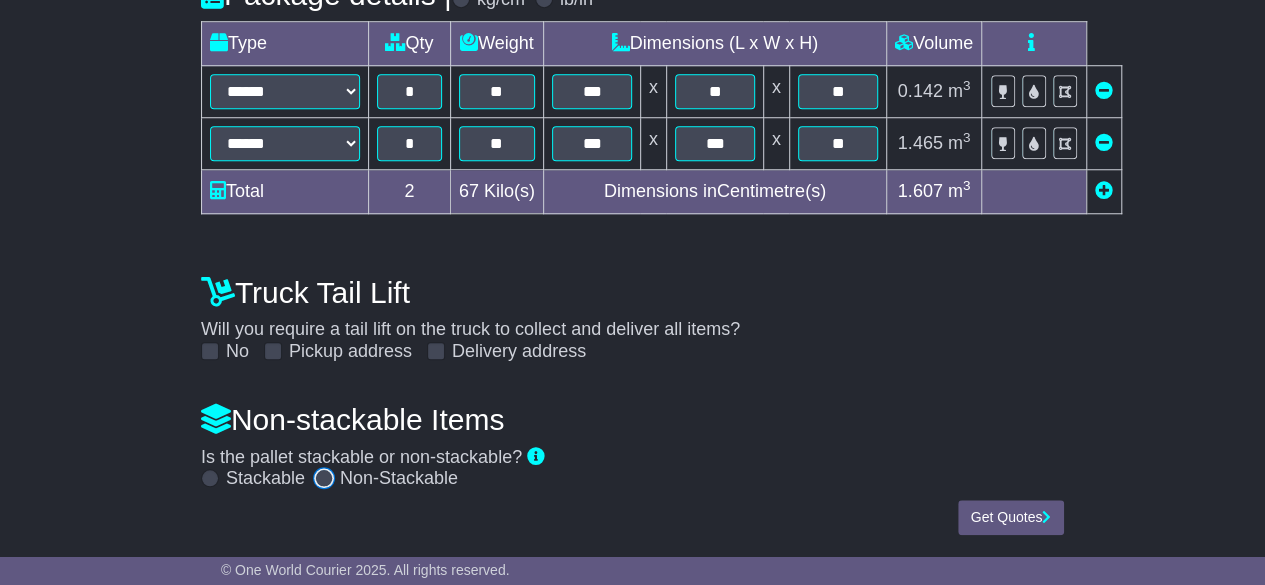 scroll, scrollTop: 783, scrollLeft: 0, axis: vertical 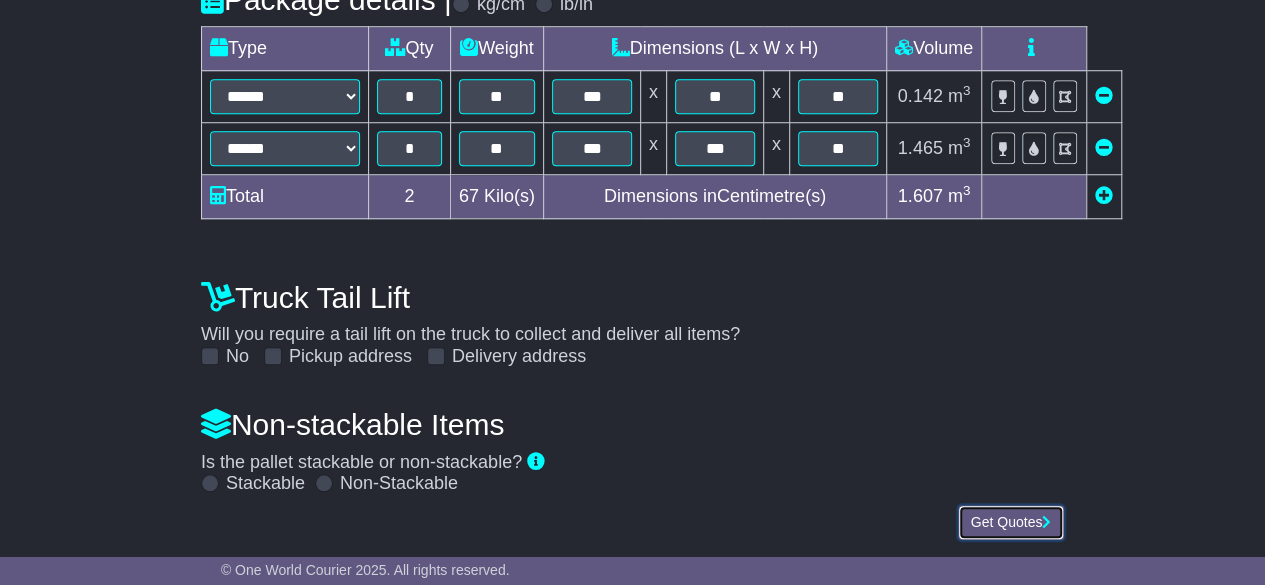 click on "Get Quotes" at bounding box center [1011, 522] 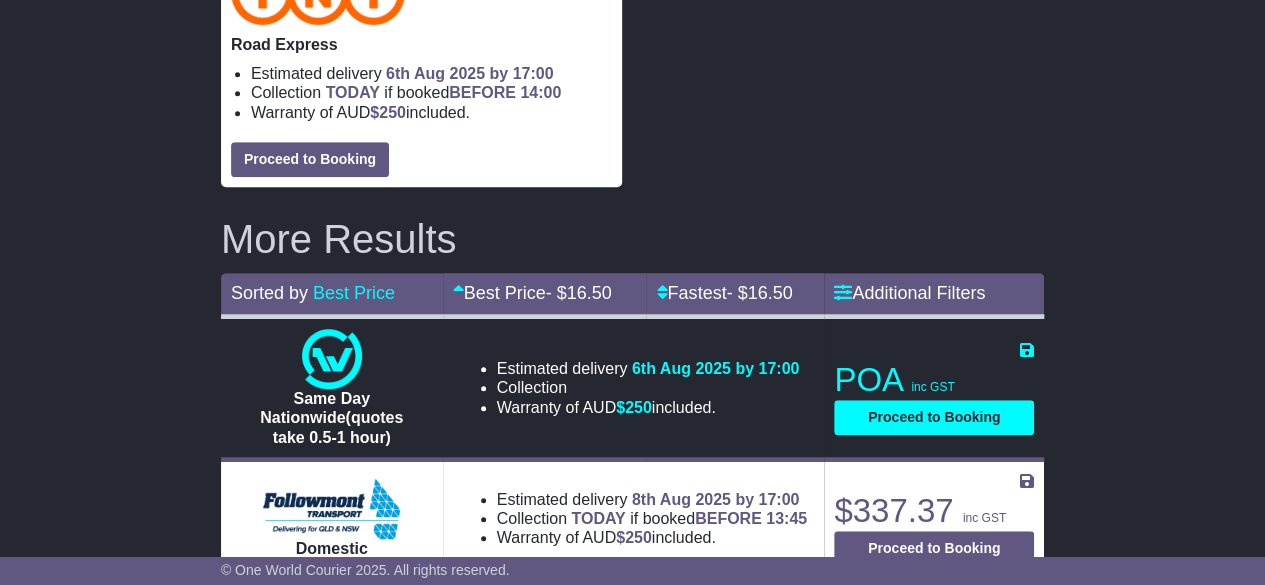 scroll, scrollTop: 413, scrollLeft: 0, axis: vertical 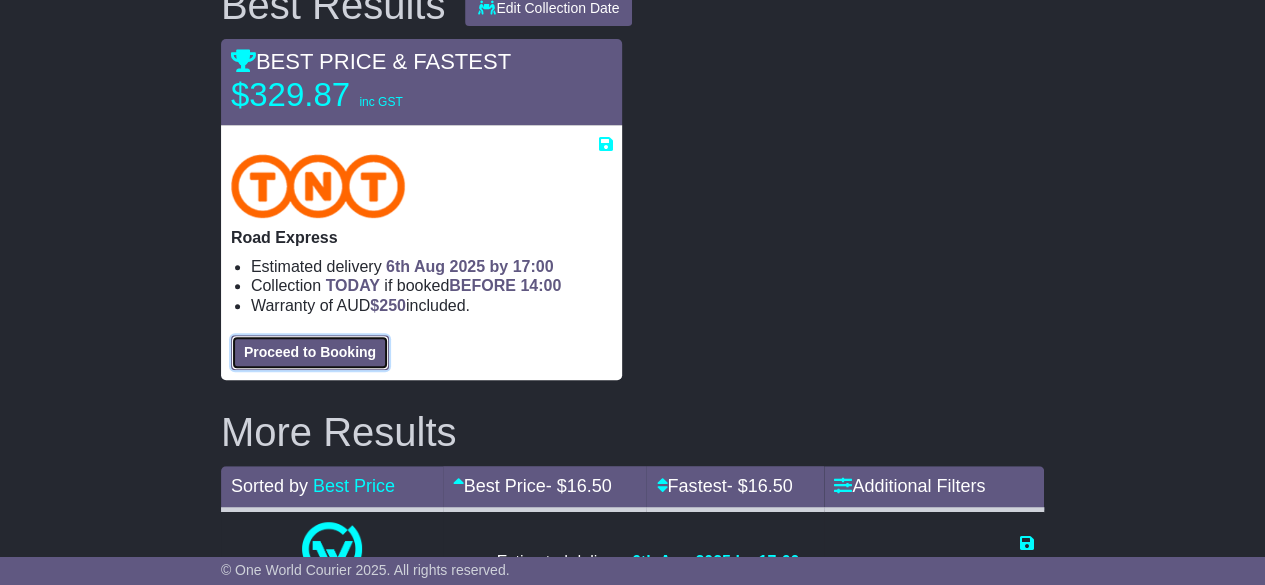 click on "Proceed to Booking" at bounding box center [310, 352] 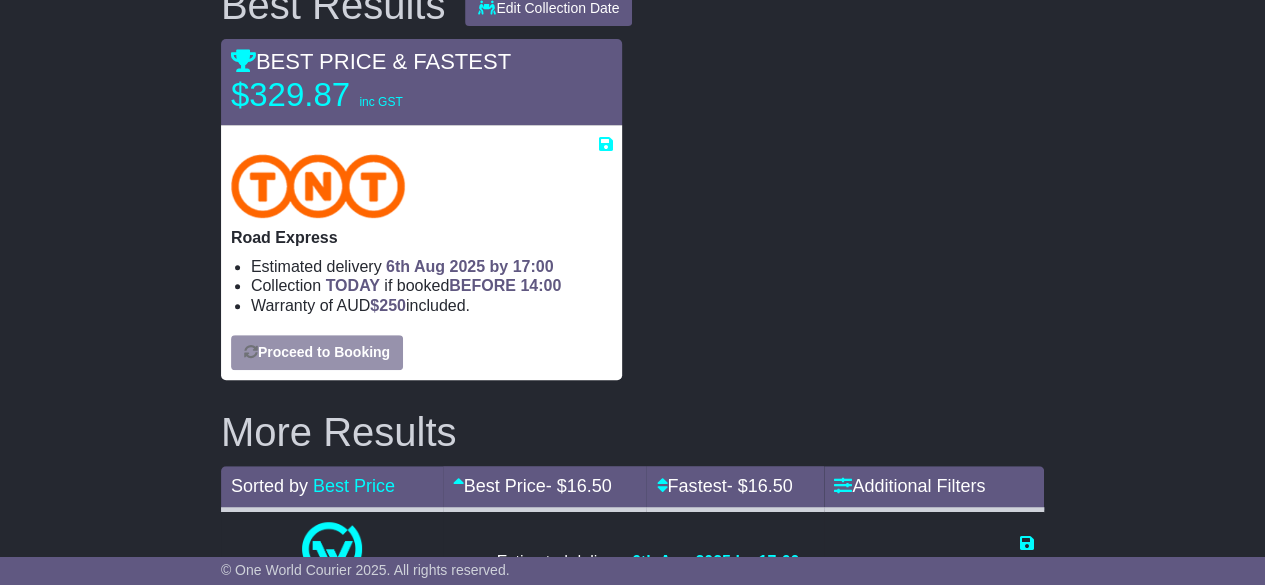 select on "****" 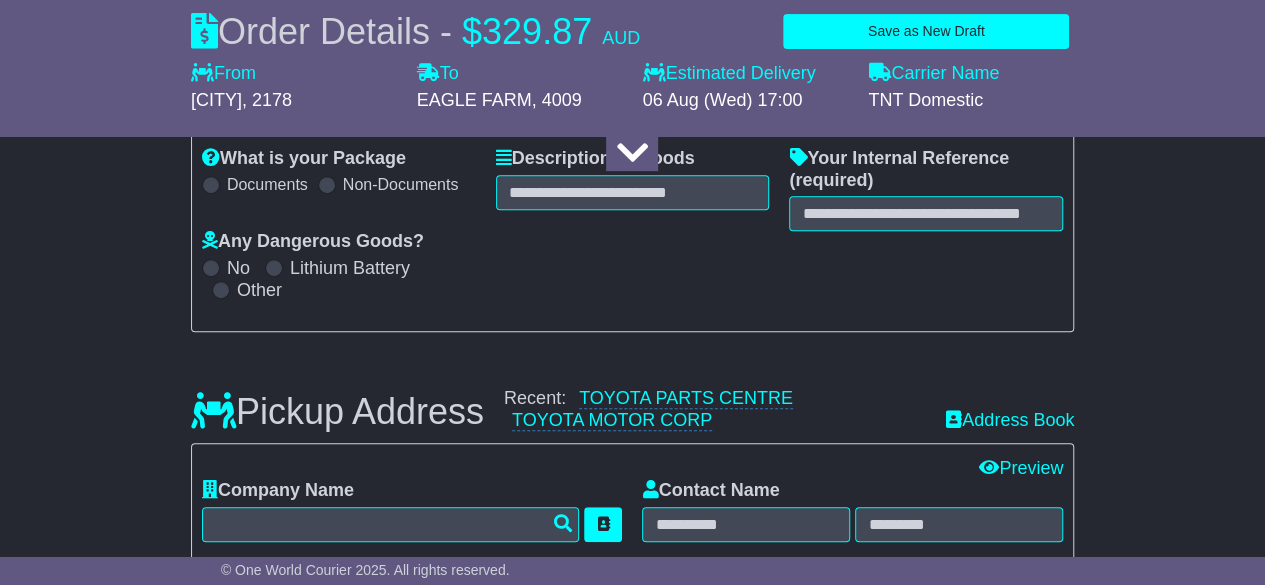 scroll, scrollTop: 213, scrollLeft: 0, axis: vertical 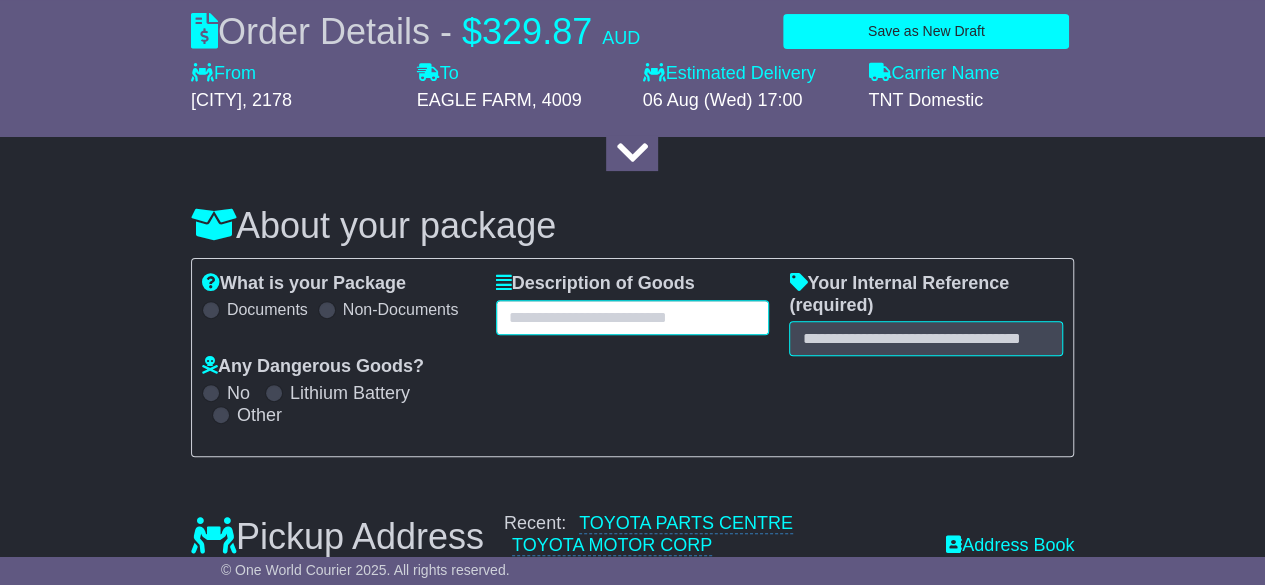 click at bounding box center [633, 317] 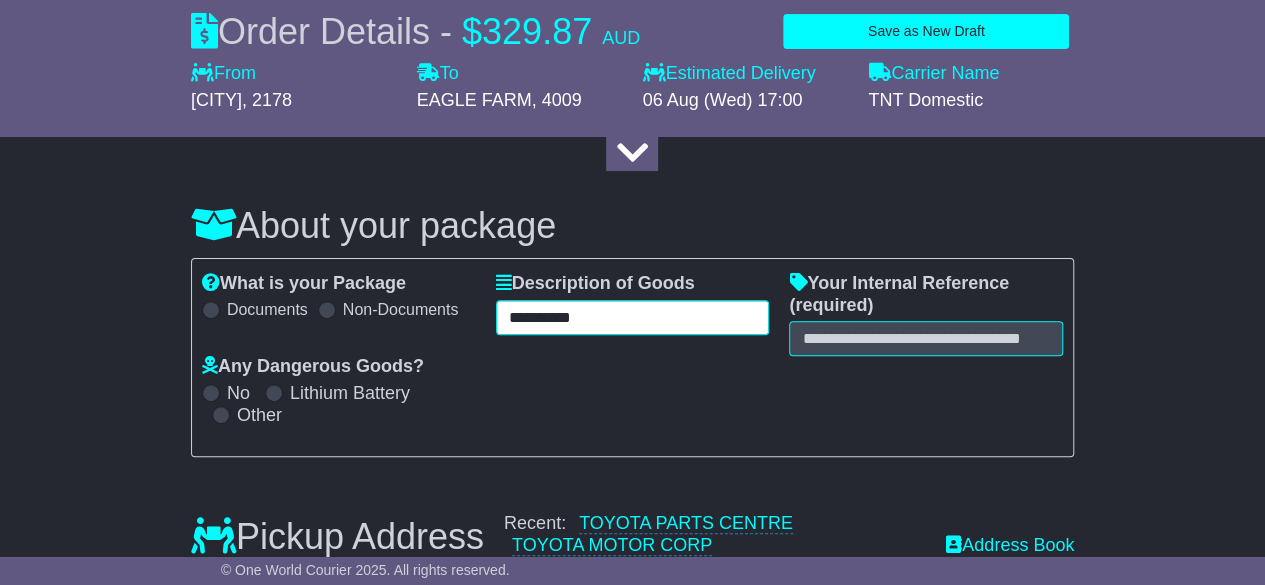 type on "**********" 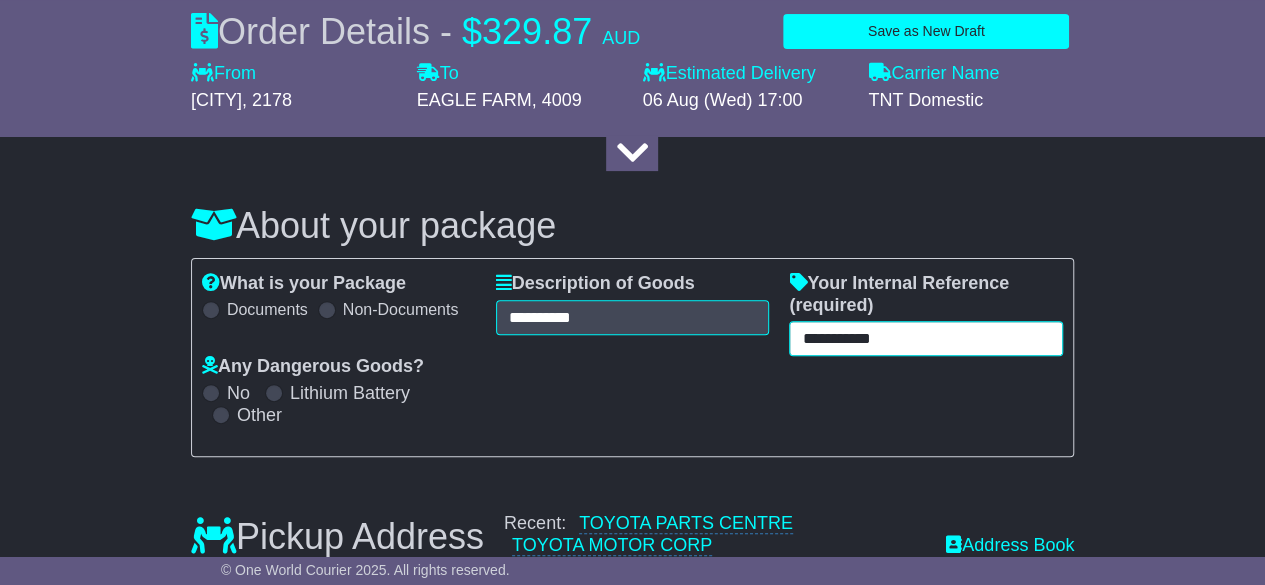 type on "**********" 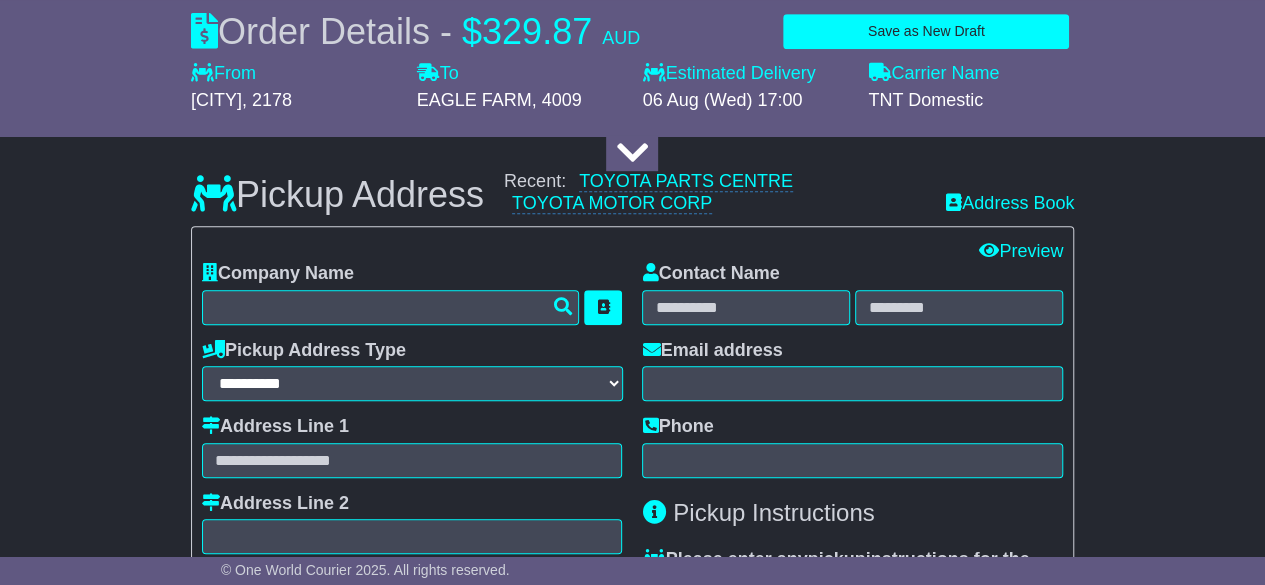 scroll, scrollTop: 513, scrollLeft: 0, axis: vertical 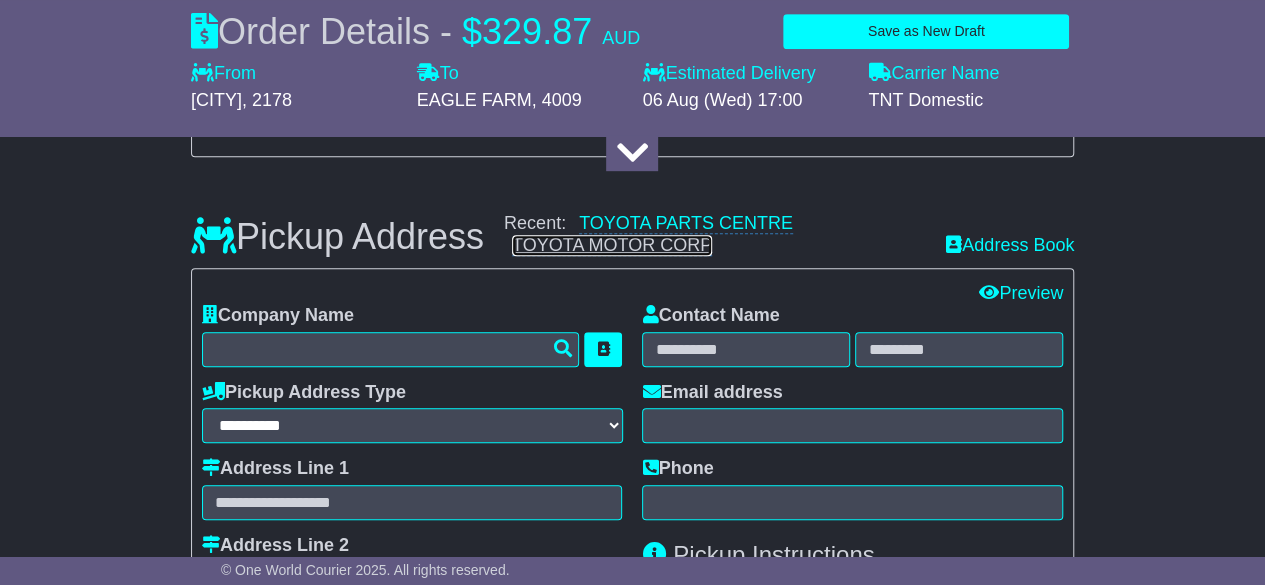 click on "TOYOTA MOTOR CORP" at bounding box center [612, 245] 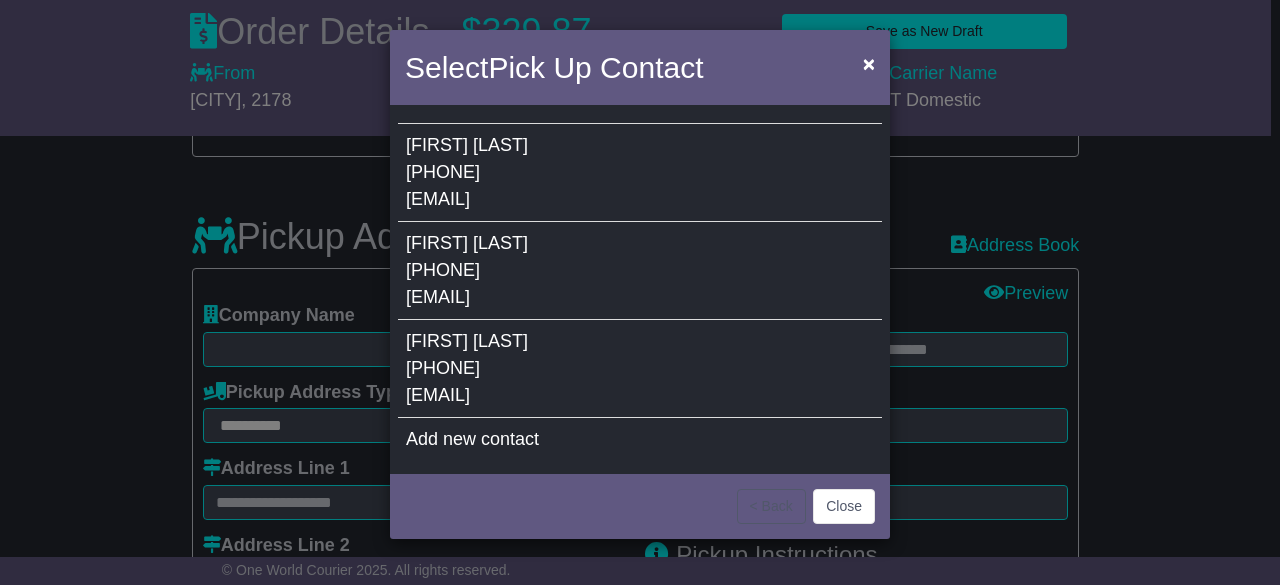click on "[PHONE]" at bounding box center (443, 368) 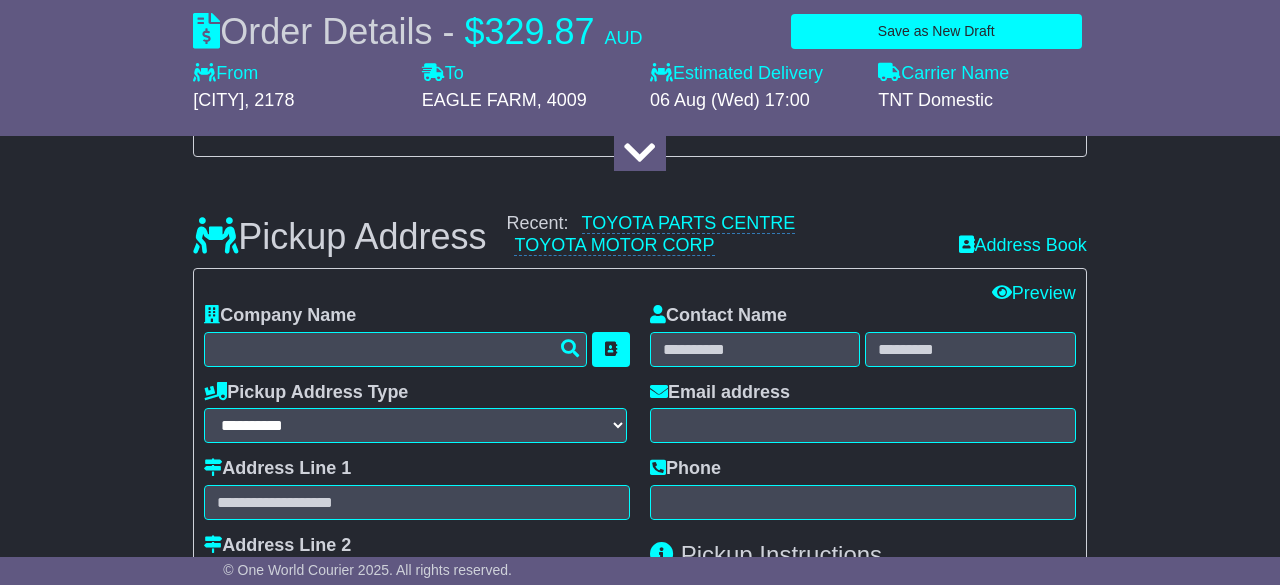 type on "**********" 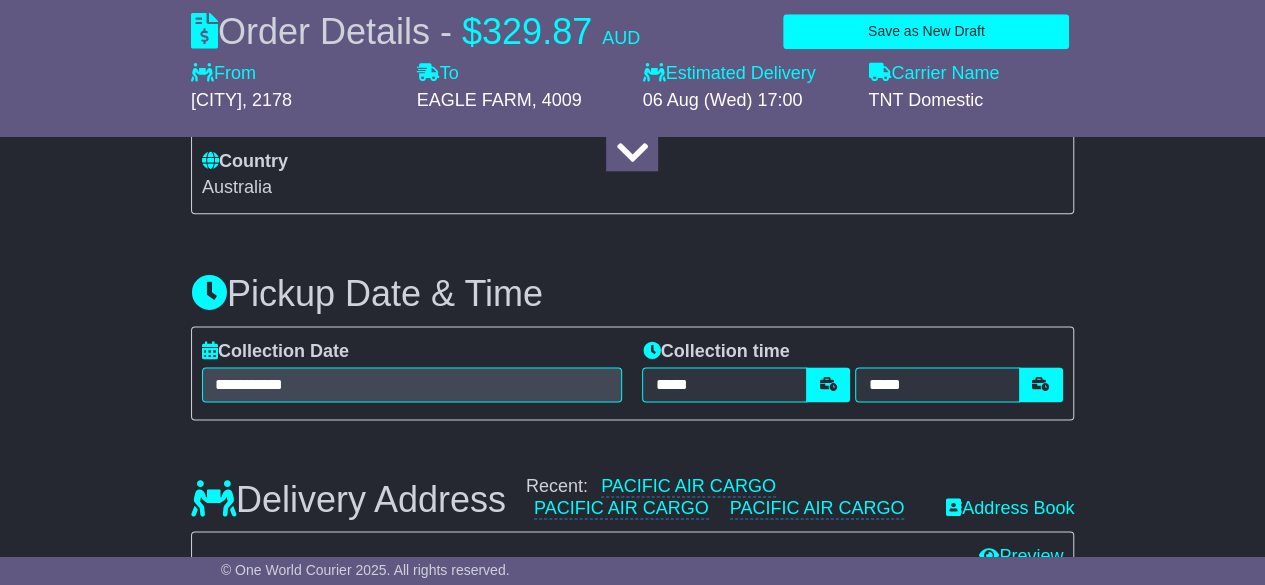 scroll, scrollTop: 1113, scrollLeft: 0, axis: vertical 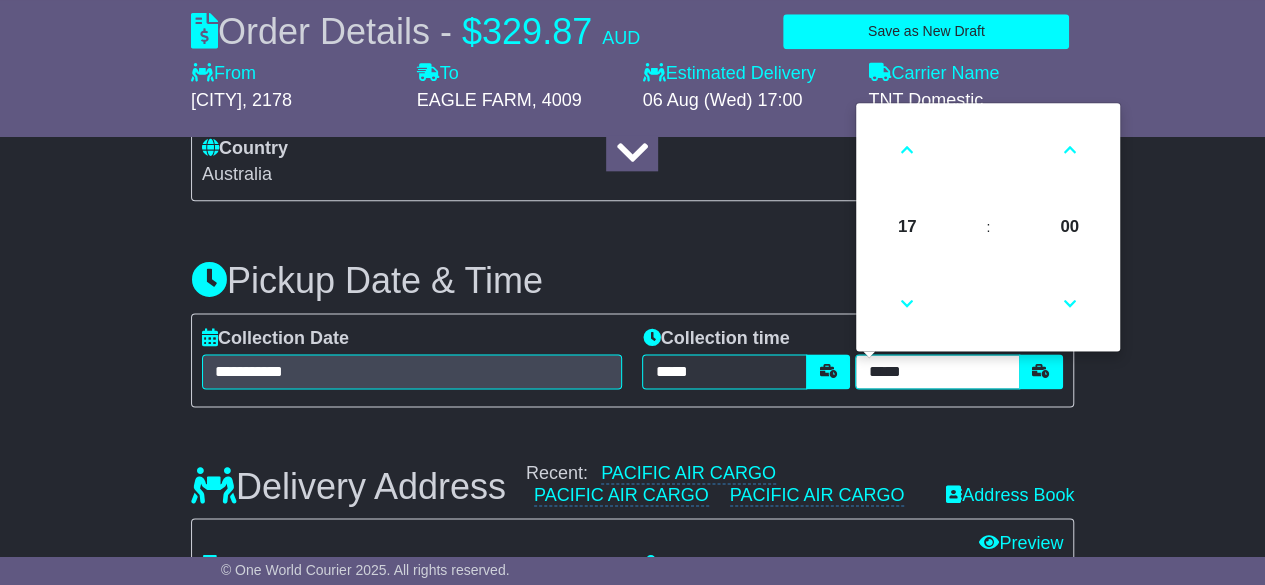 click on "*****" at bounding box center (937, 371) 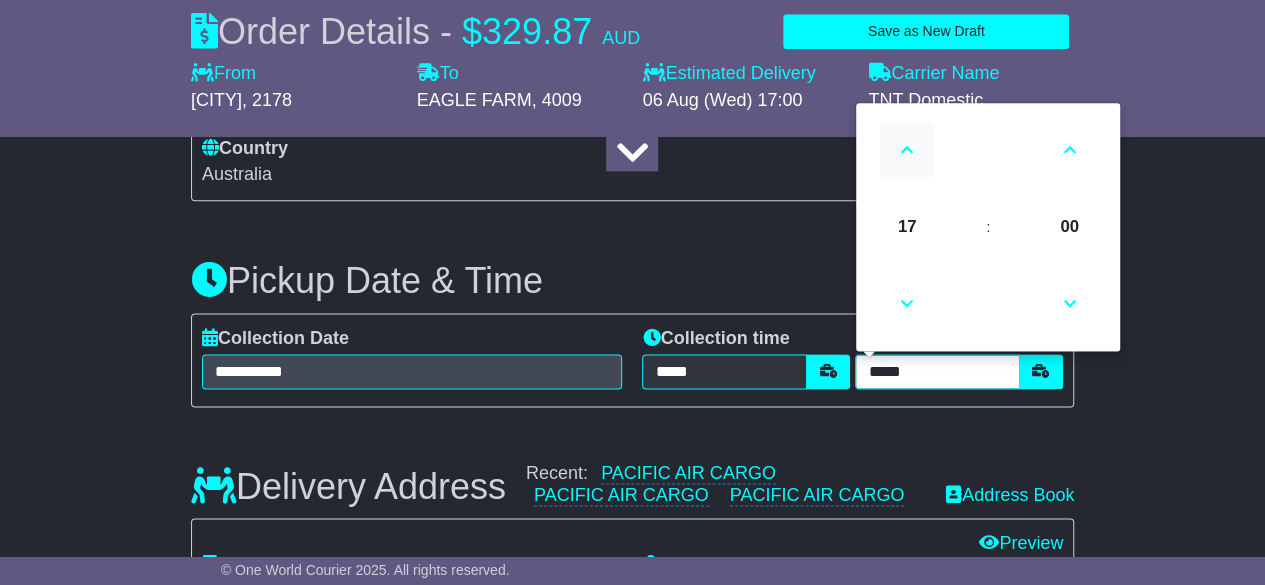 click at bounding box center (907, 150) 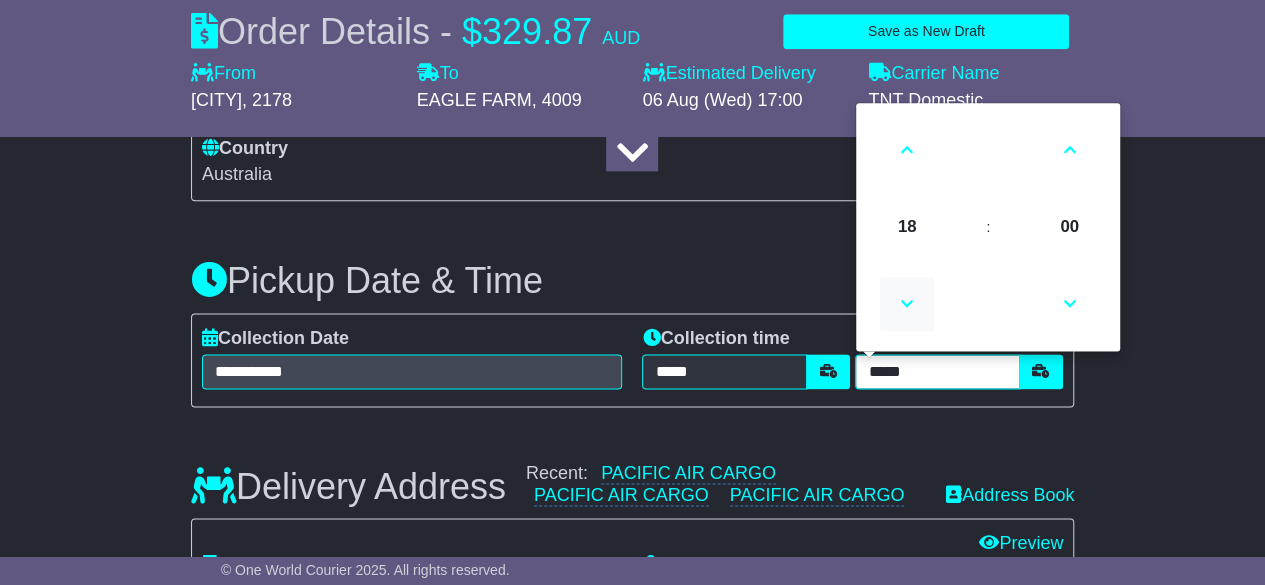 click at bounding box center [907, 304] 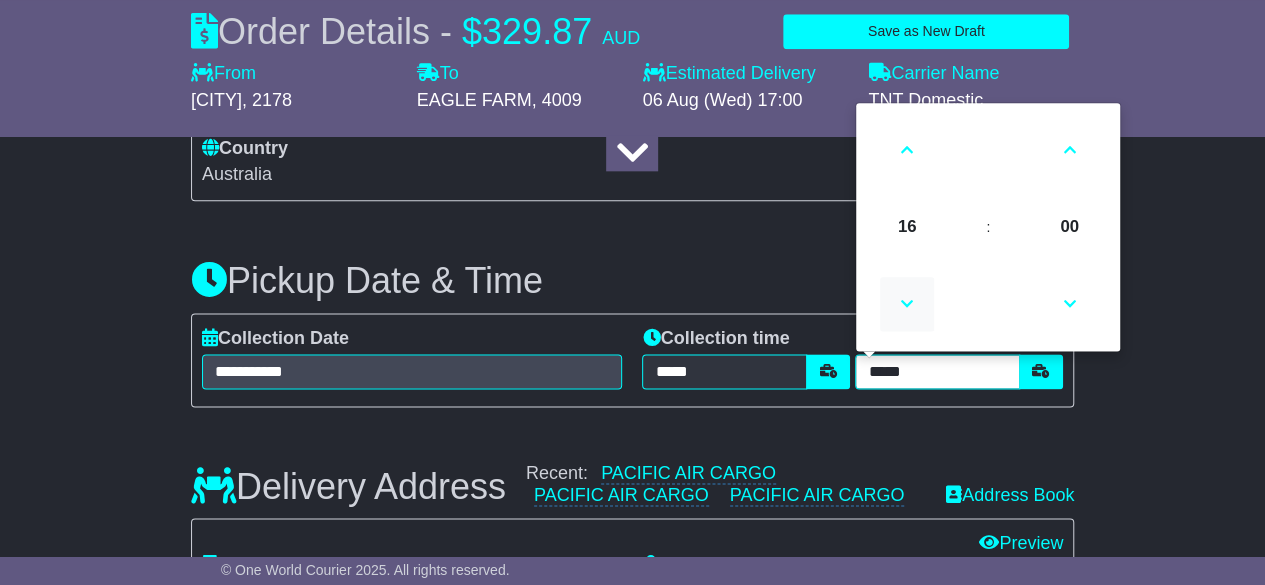 click at bounding box center (907, 304) 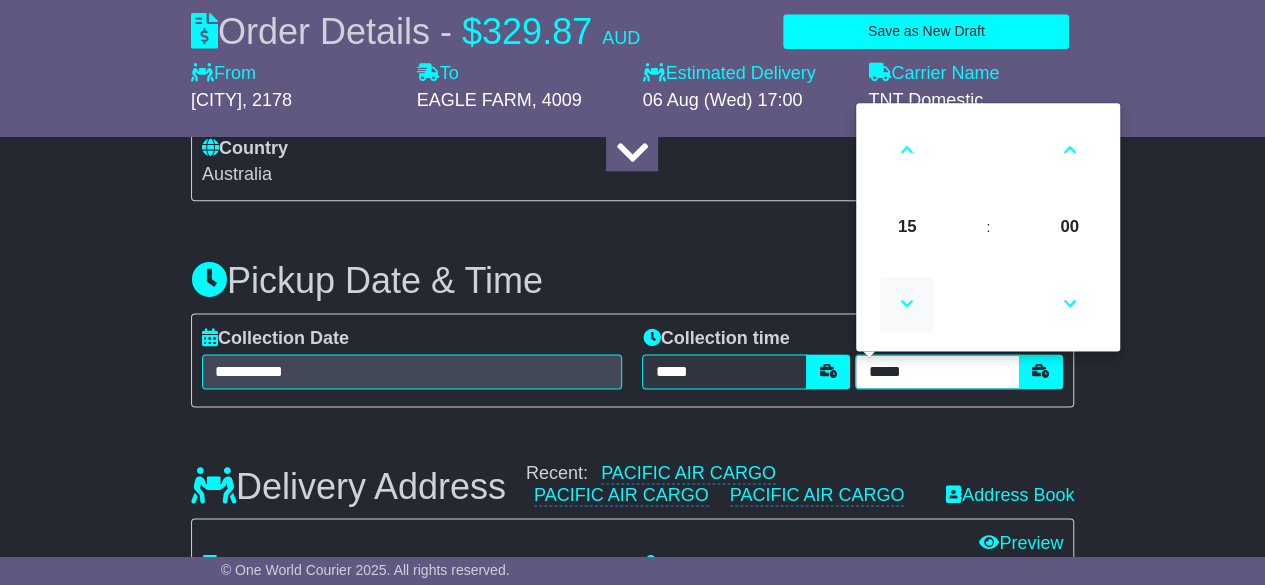 click at bounding box center [907, 304] 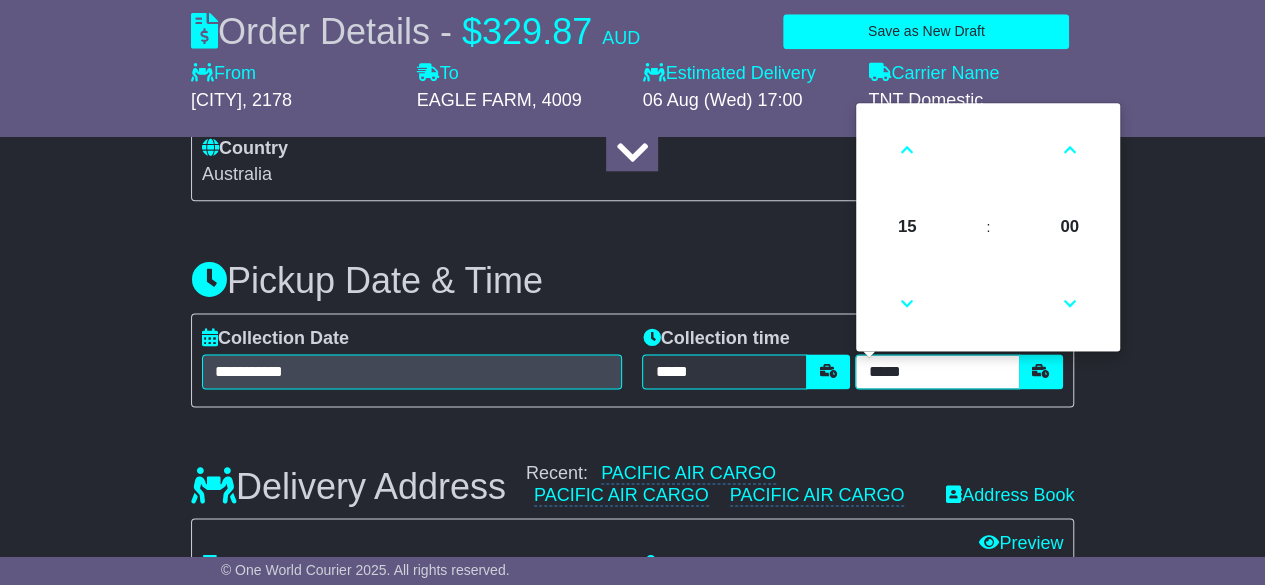 type on "*****" 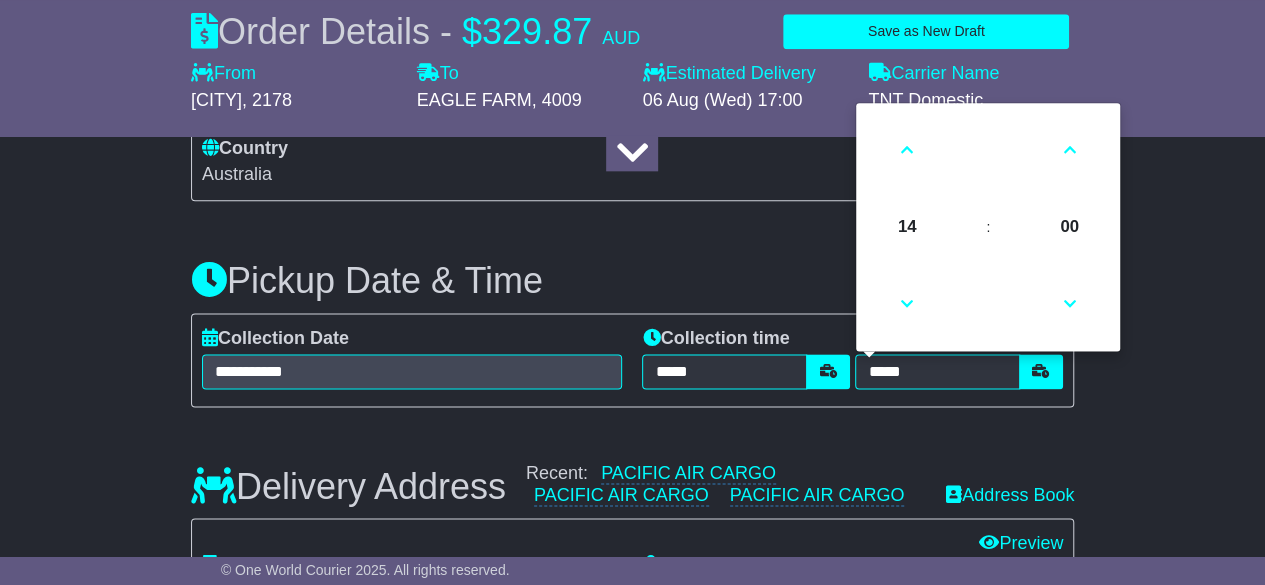 click on "**********" at bounding box center [632, 745] 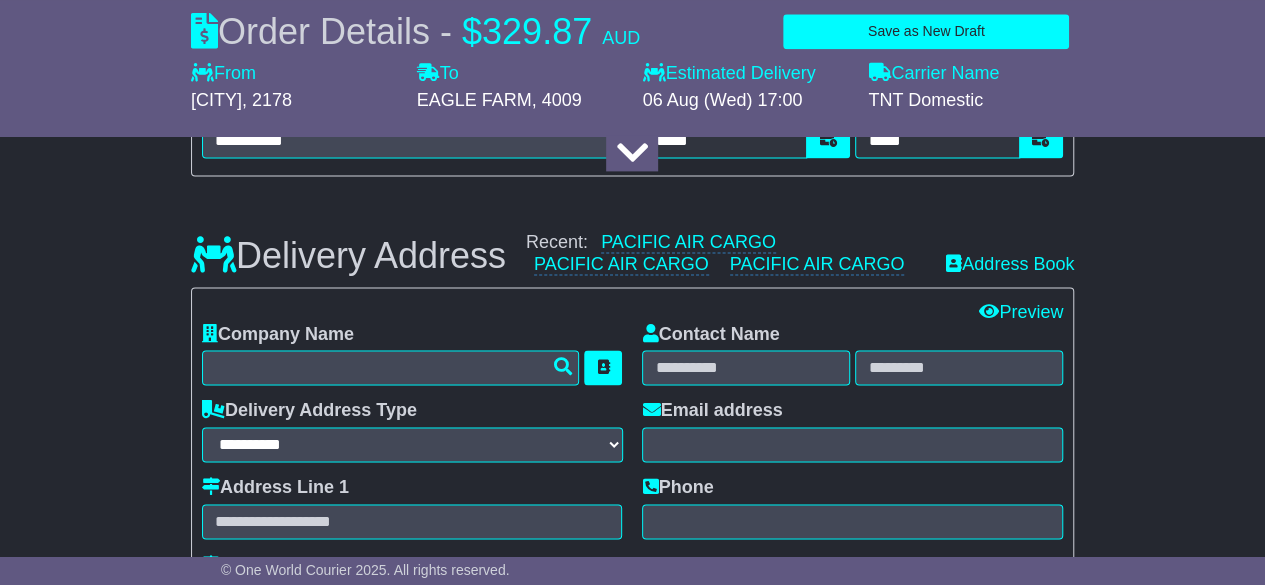 scroll, scrollTop: 1313, scrollLeft: 0, axis: vertical 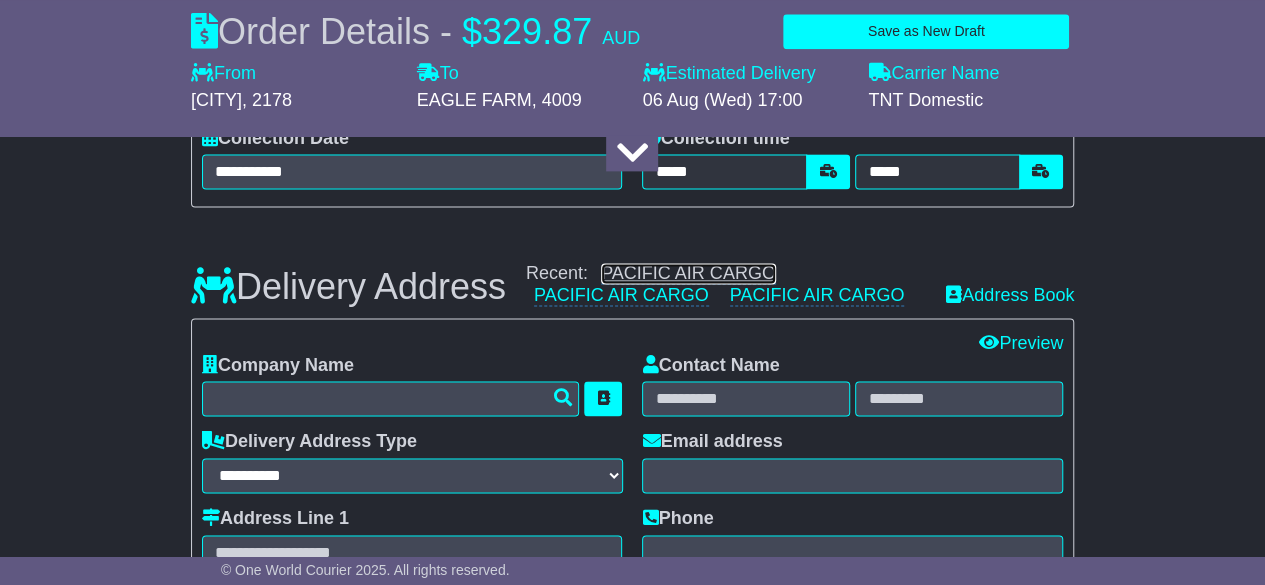 click on "PACIFIC AIR CARGO" at bounding box center [688, 273] 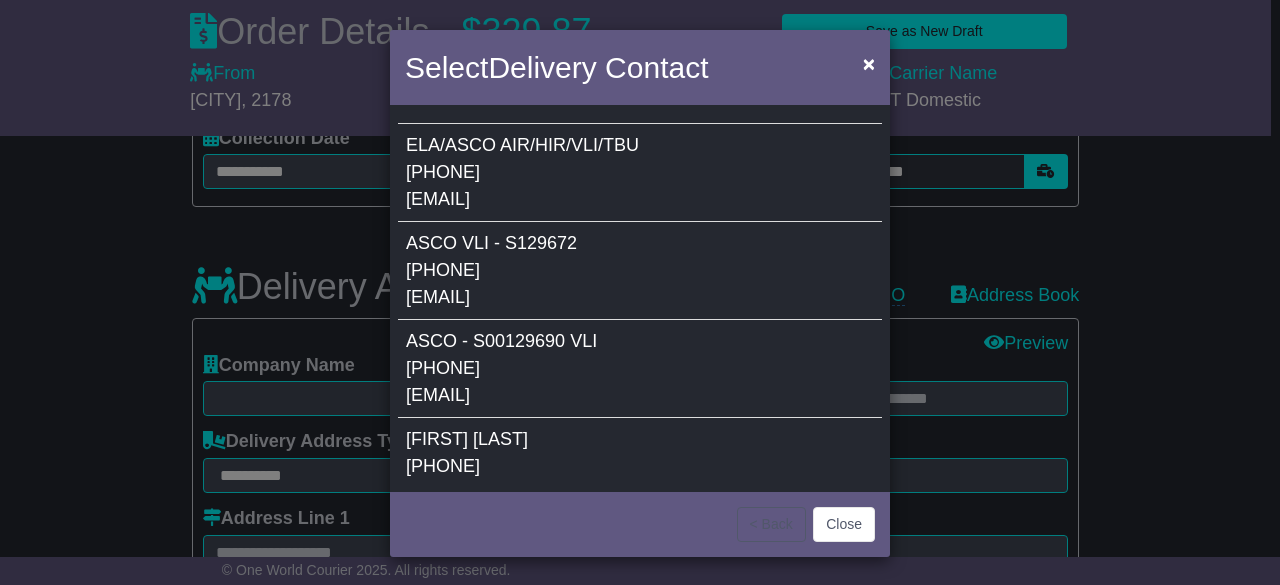 click on "Morrison" at bounding box center (500, 439) 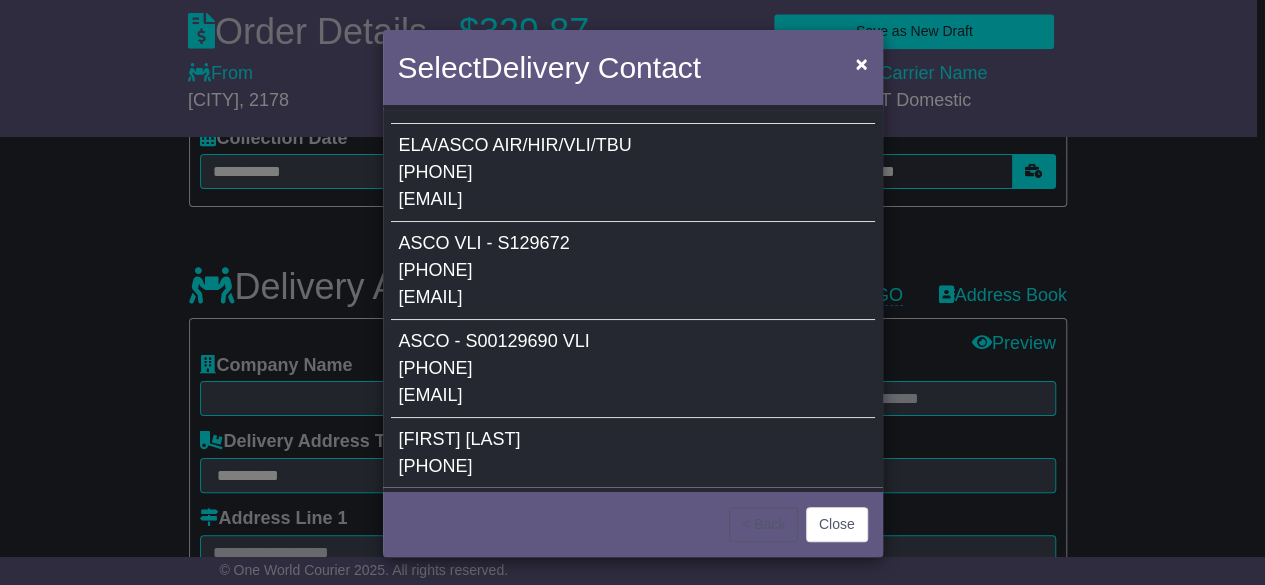 type on "**********" 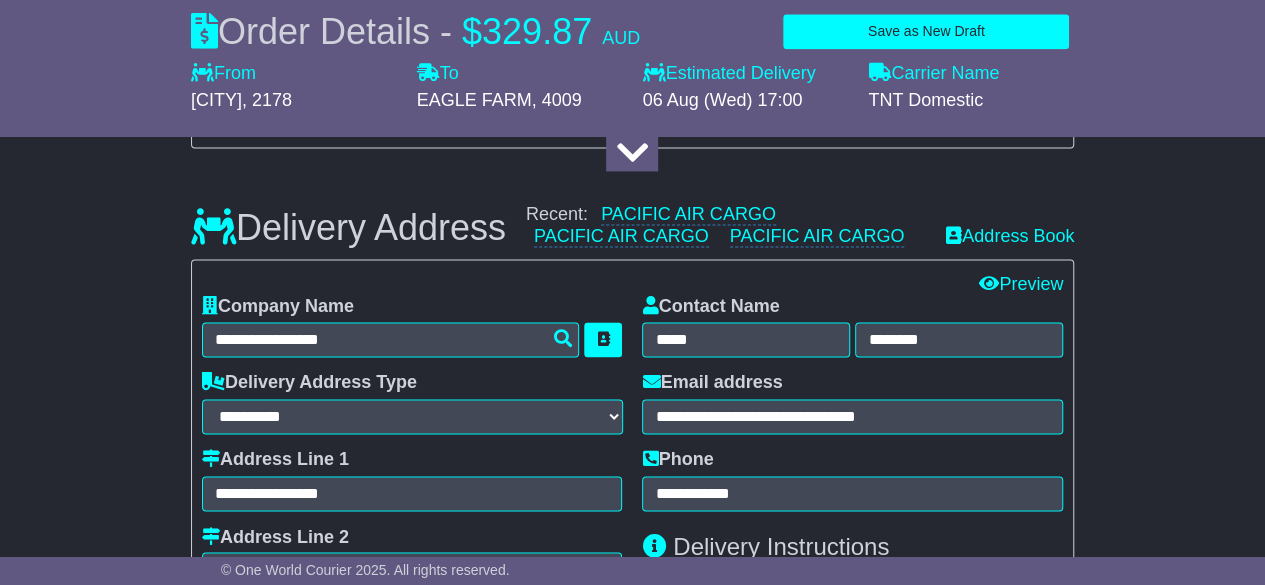 scroll, scrollTop: 1413, scrollLeft: 0, axis: vertical 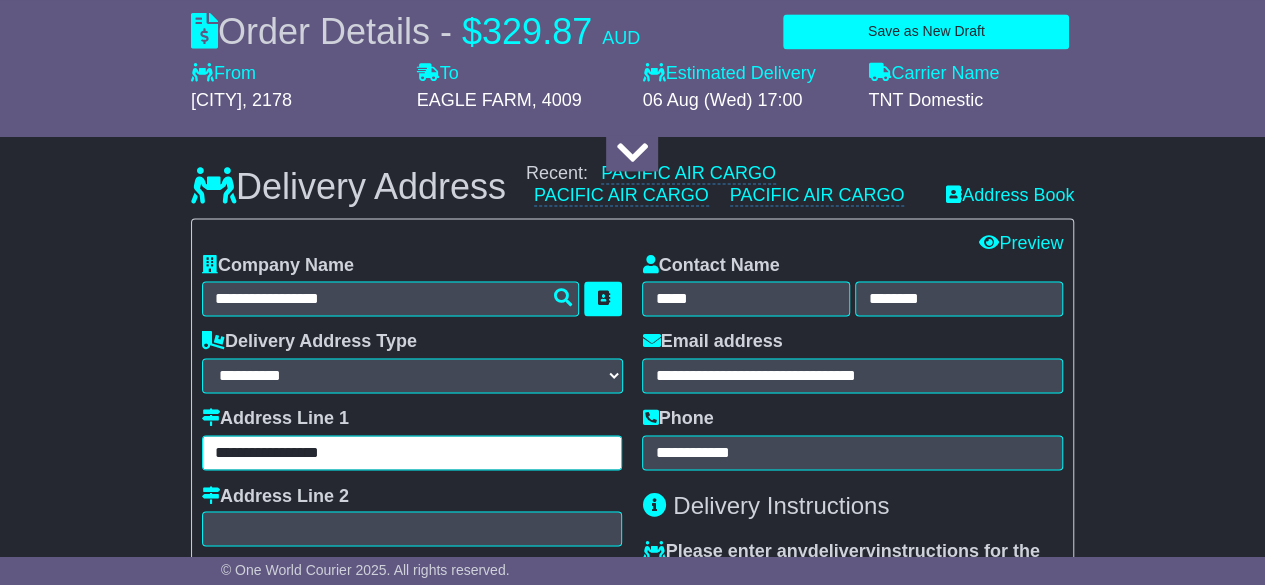 click on "**********" at bounding box center [412, 452] 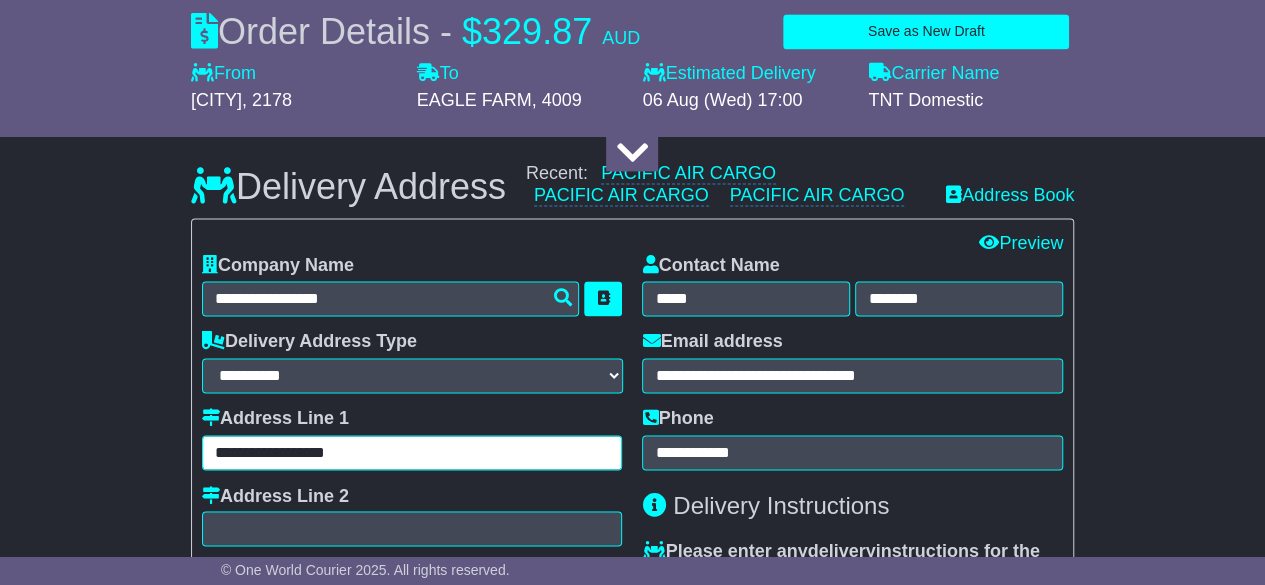 type on "**********" 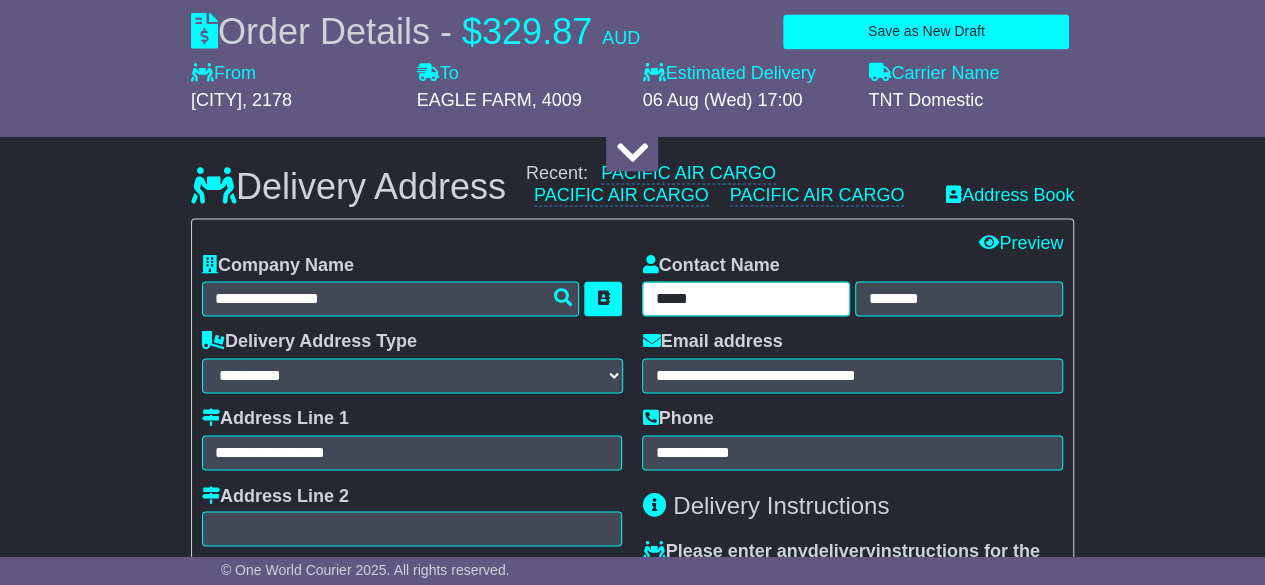 click on "*****" at bounding box center [746, 298] 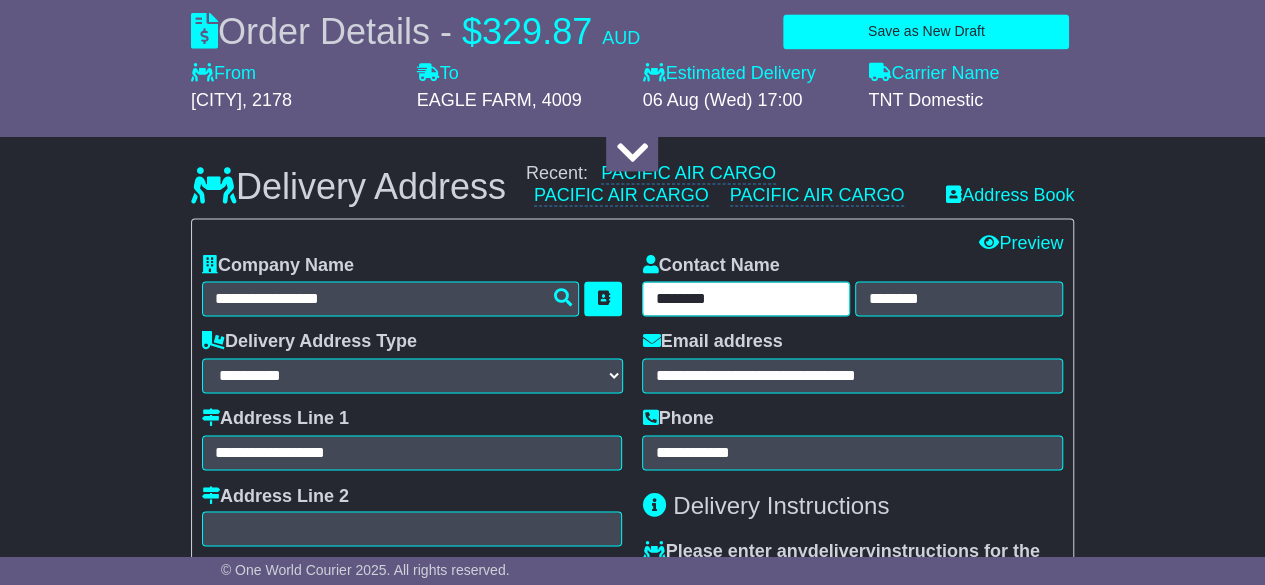 type on "********" 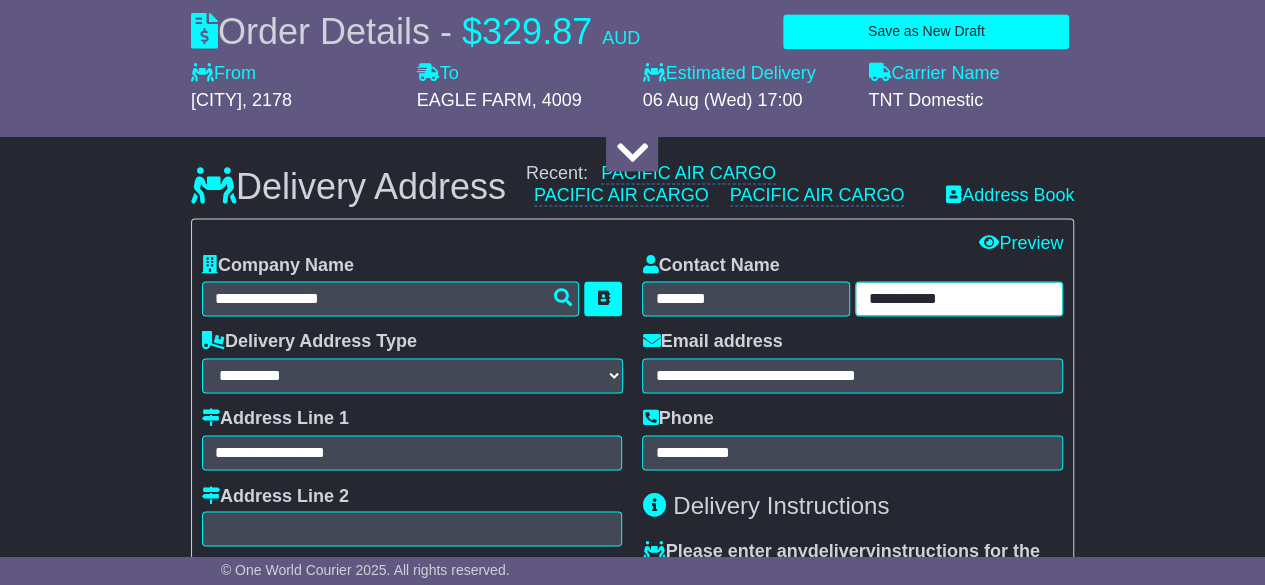 type on "**********" 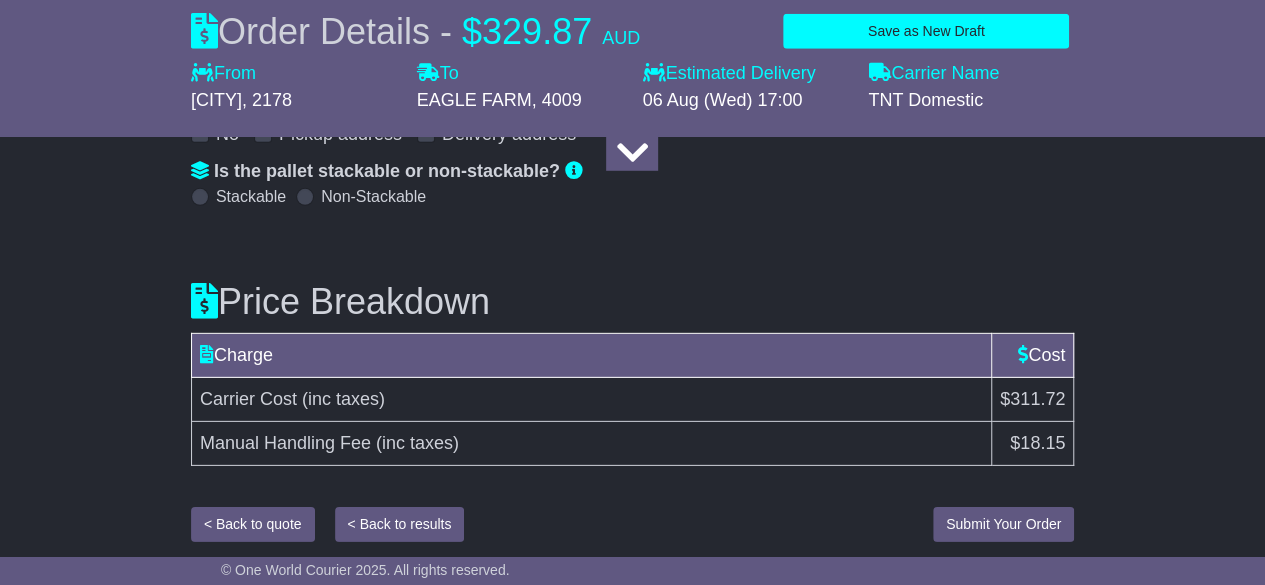 scroll, scrollTop: 2842, scrollLeft: 0, axis: vertical 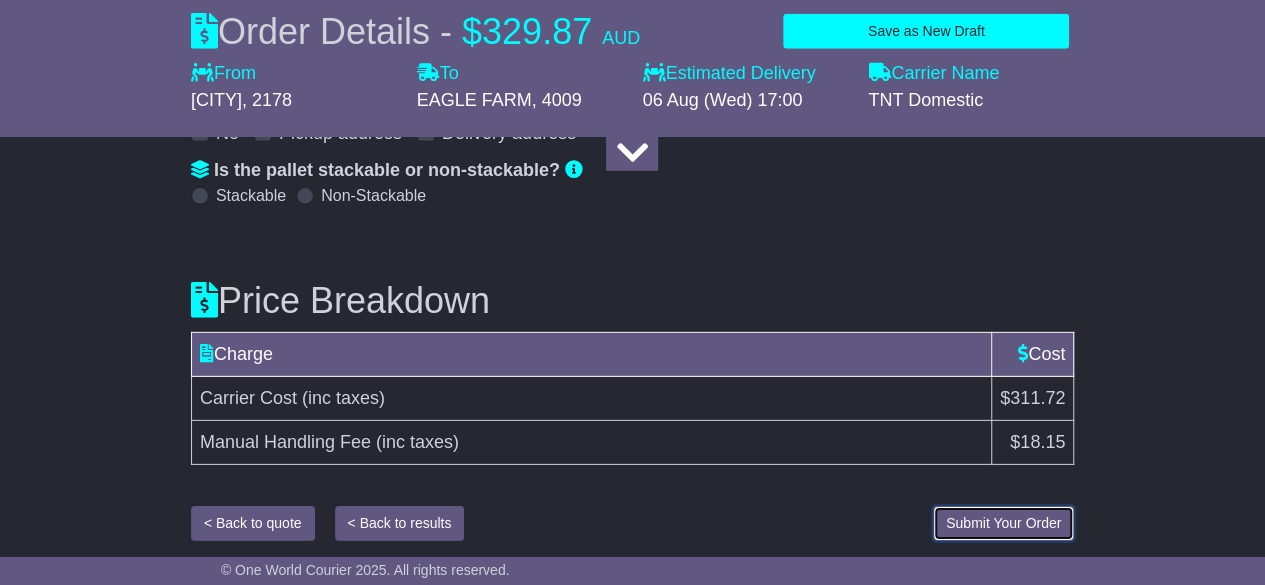 click on "Submit Your Order" at bounding box center (1003, 523) 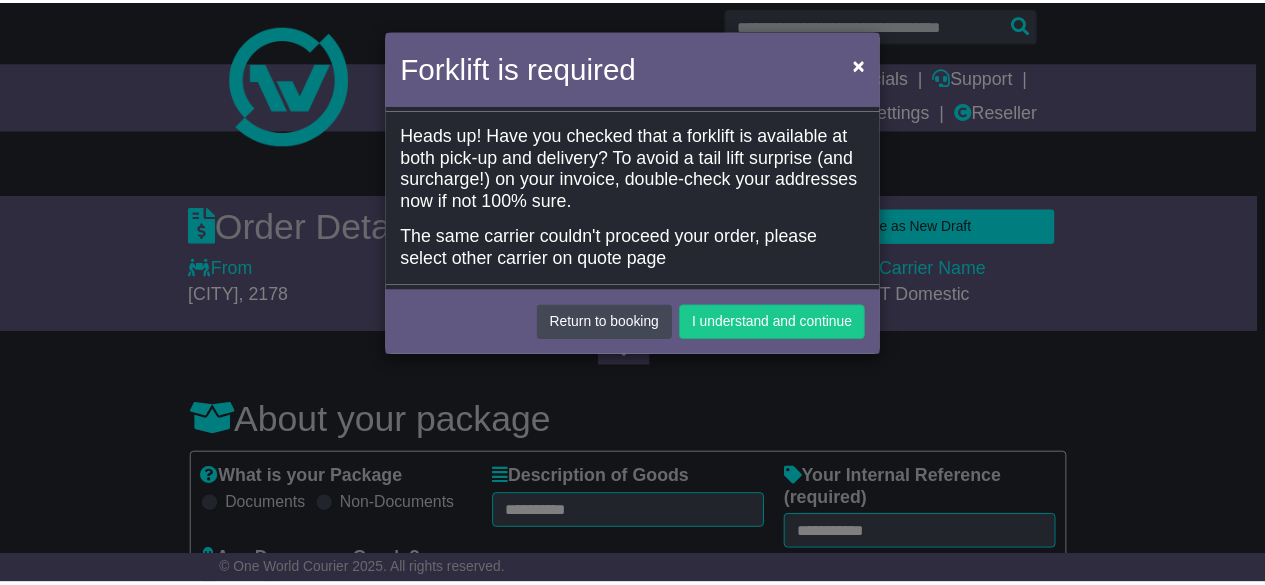 scroll, scrollTop: 0, scrollLeft: 0, axis: both 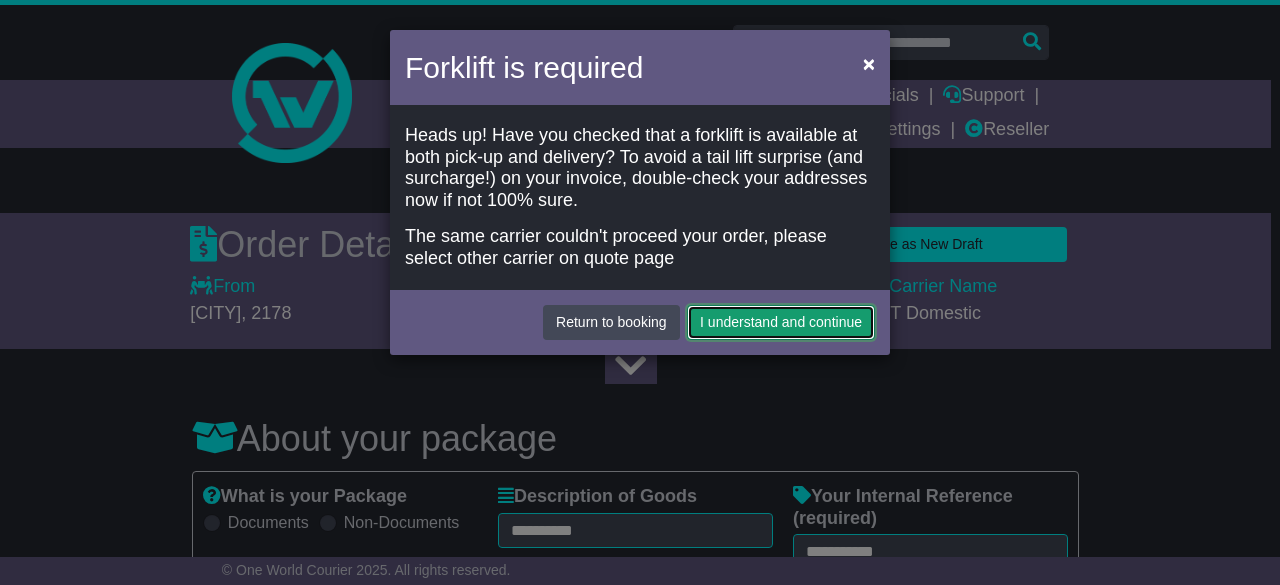 click on "I understand and continue" at bounding box center [781, 322] 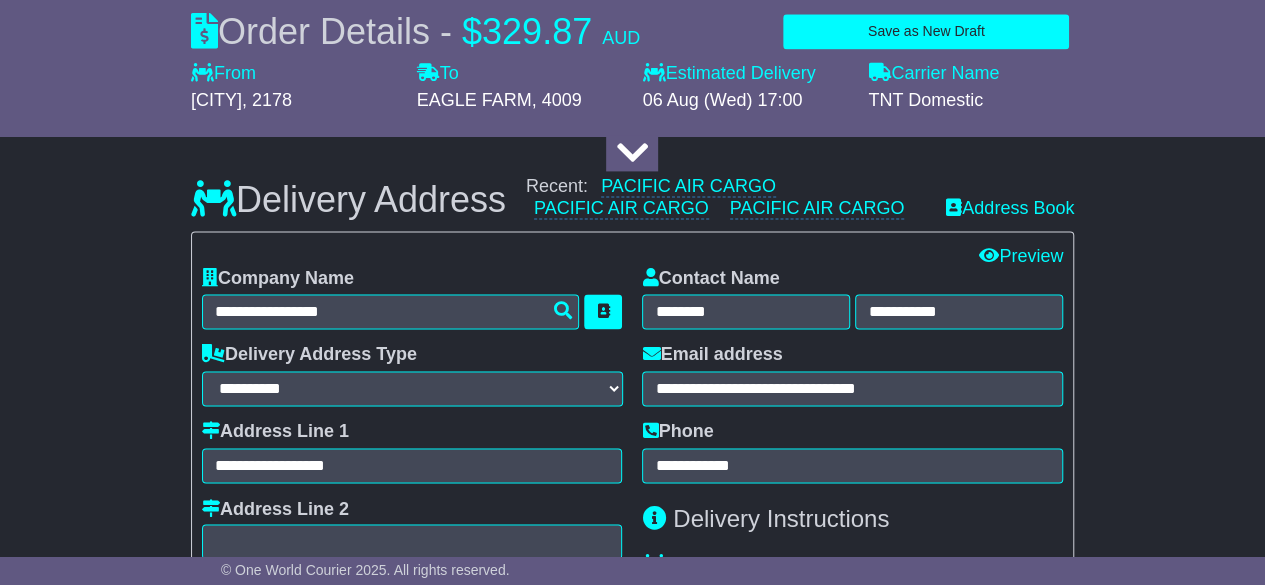 scroll, scrollTop: 1356, scrollLeft: 0, axis: vertical 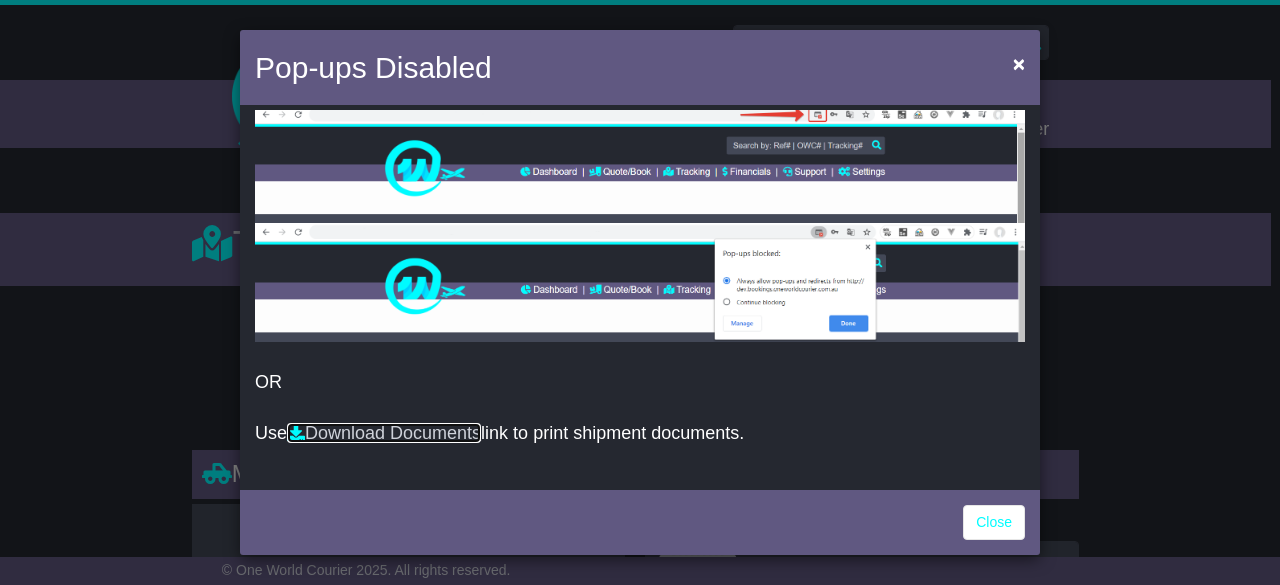 click on "Download Documents" at bounding box center [384, 433] 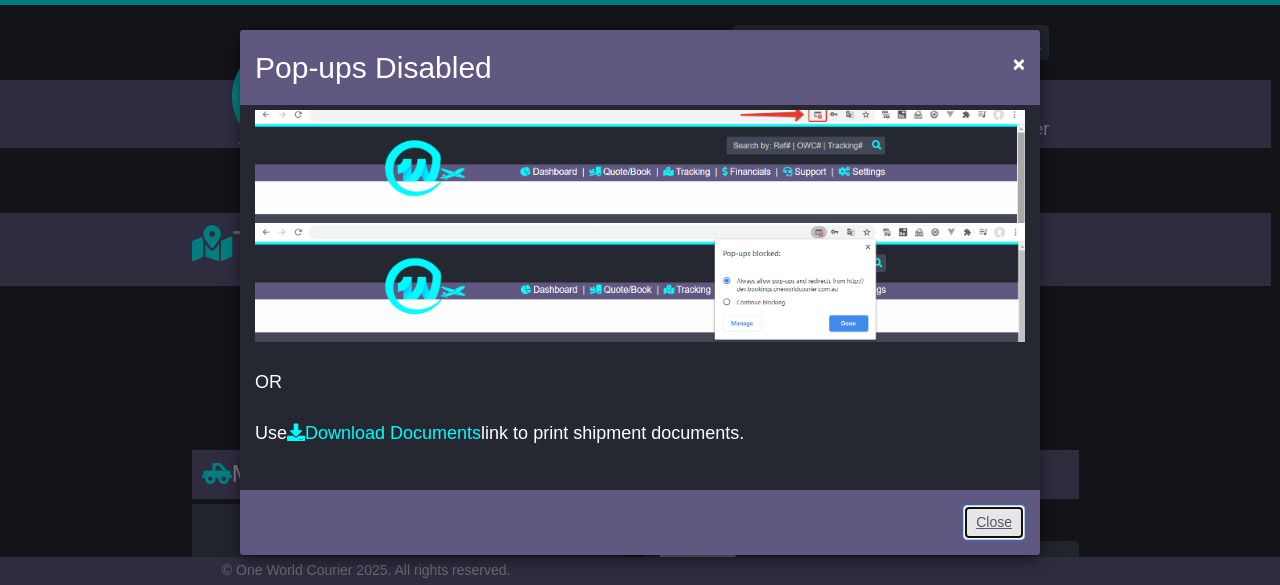 click on "Close" at bounding box center [994, 522] 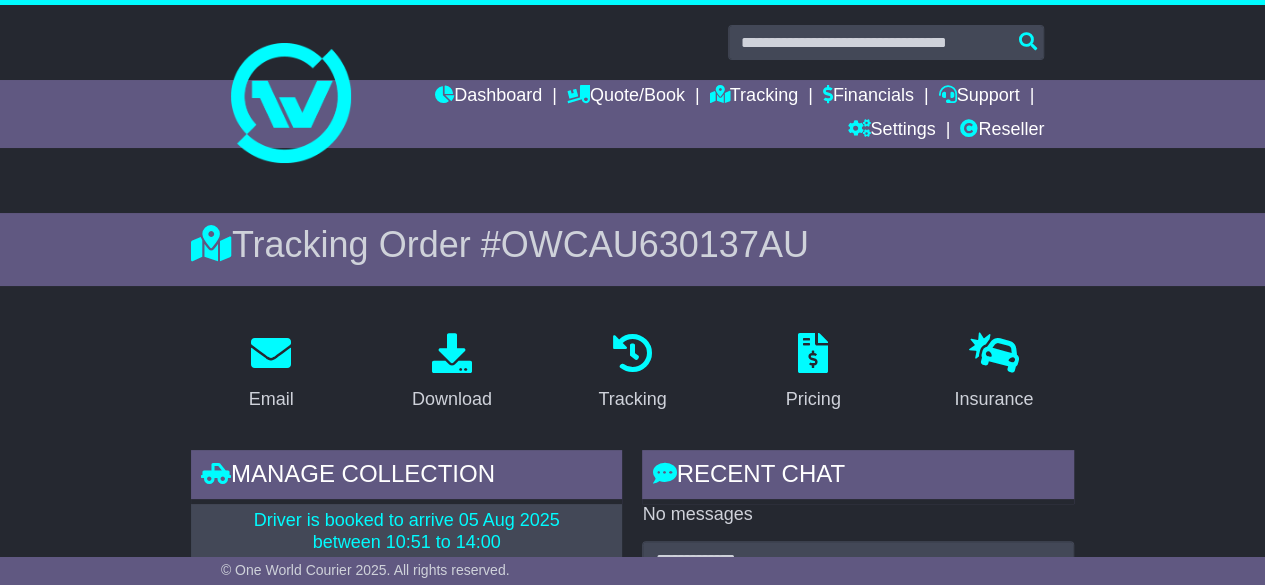 click on "OWCAU630137AU" at bounding box center (655, 244) 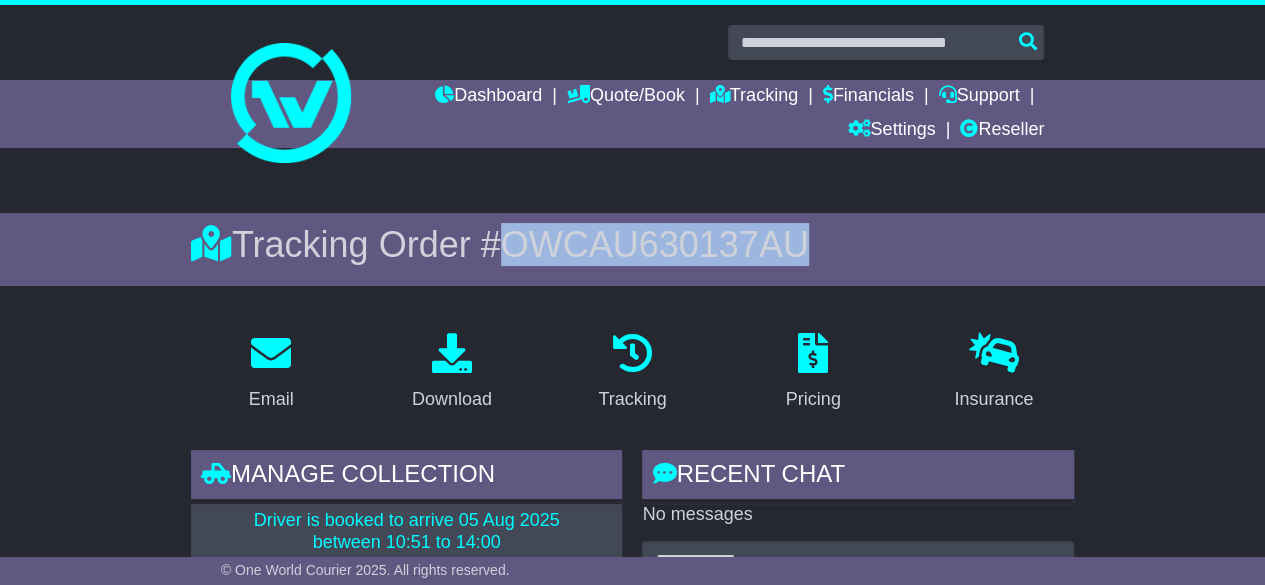 click on "OWCAU630137AU" at bounding box center [655, 244] 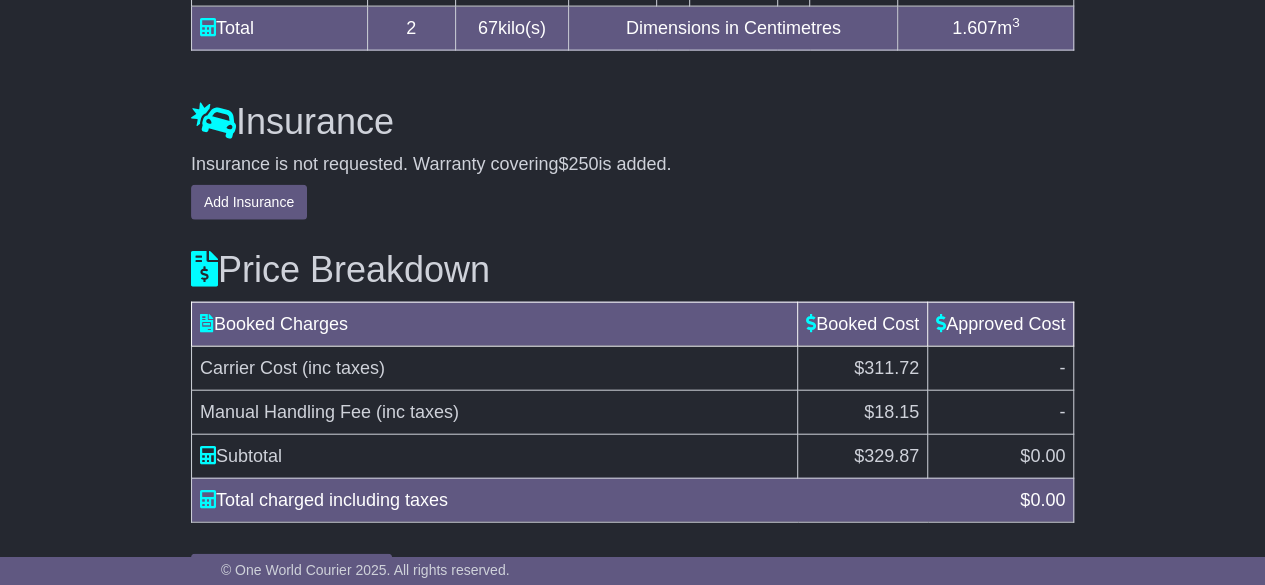 scroll, scrollTop: 2245, scrollLeft: 0, axis: vertical 